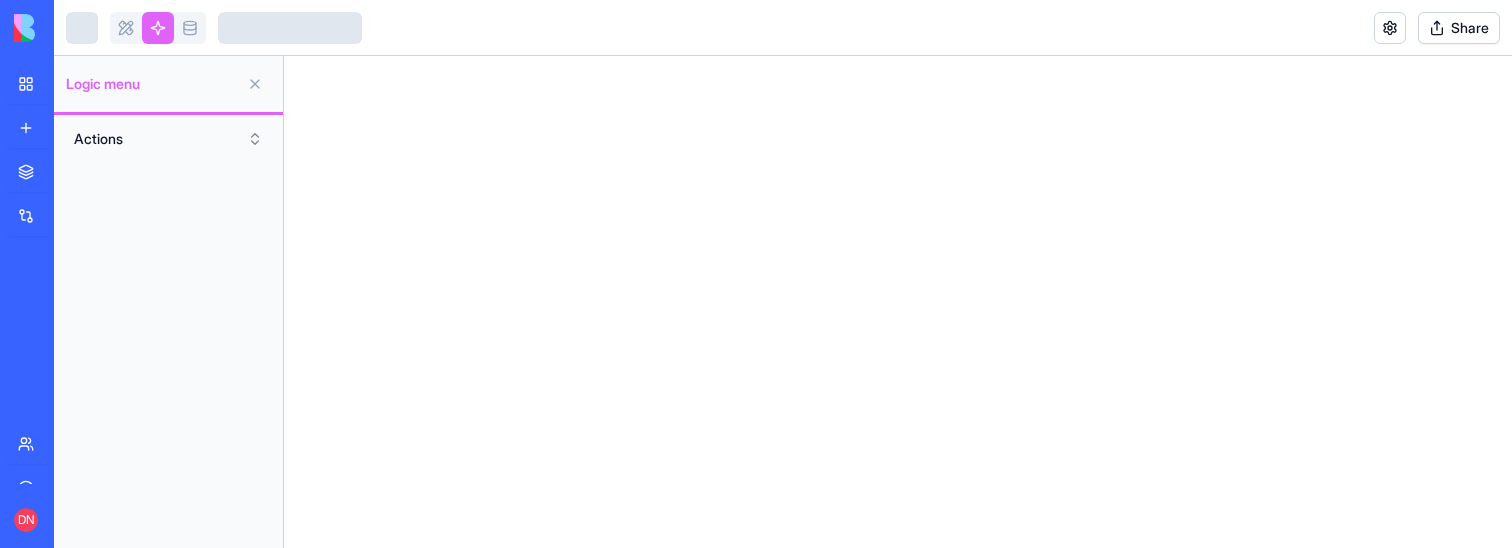 scroll, scrollTop: 0, scrollLeft: 0, axis: both 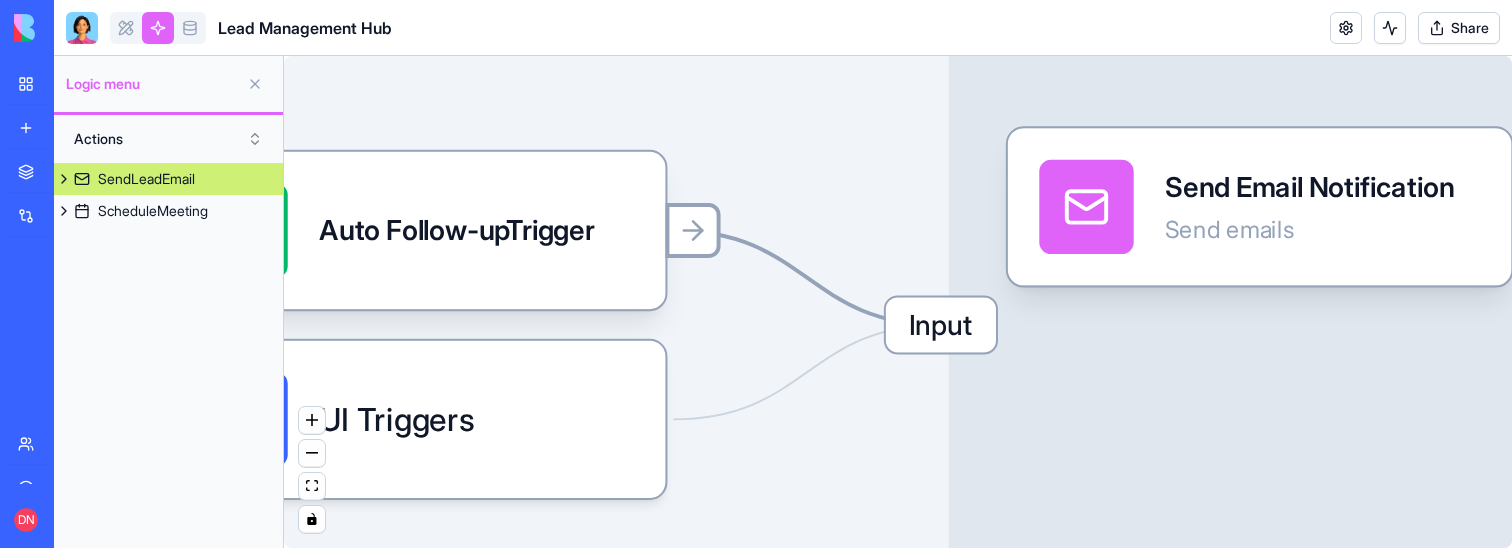 click 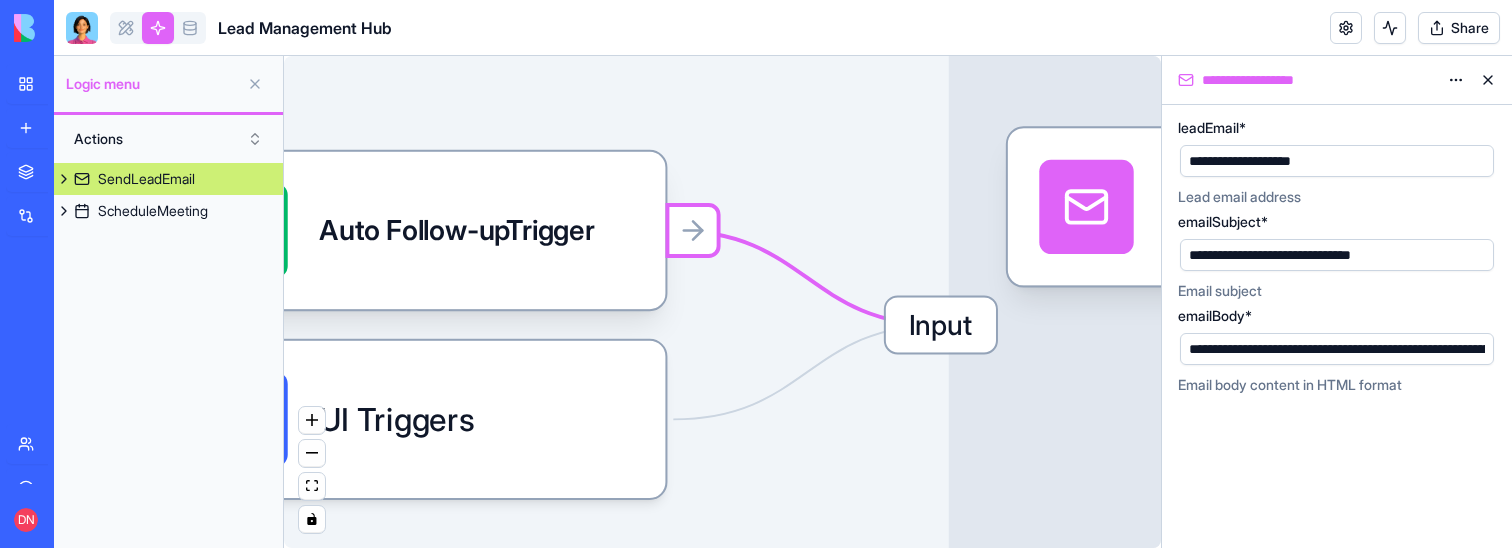 click on "UI Triggers" at bounding box center (413, 419) 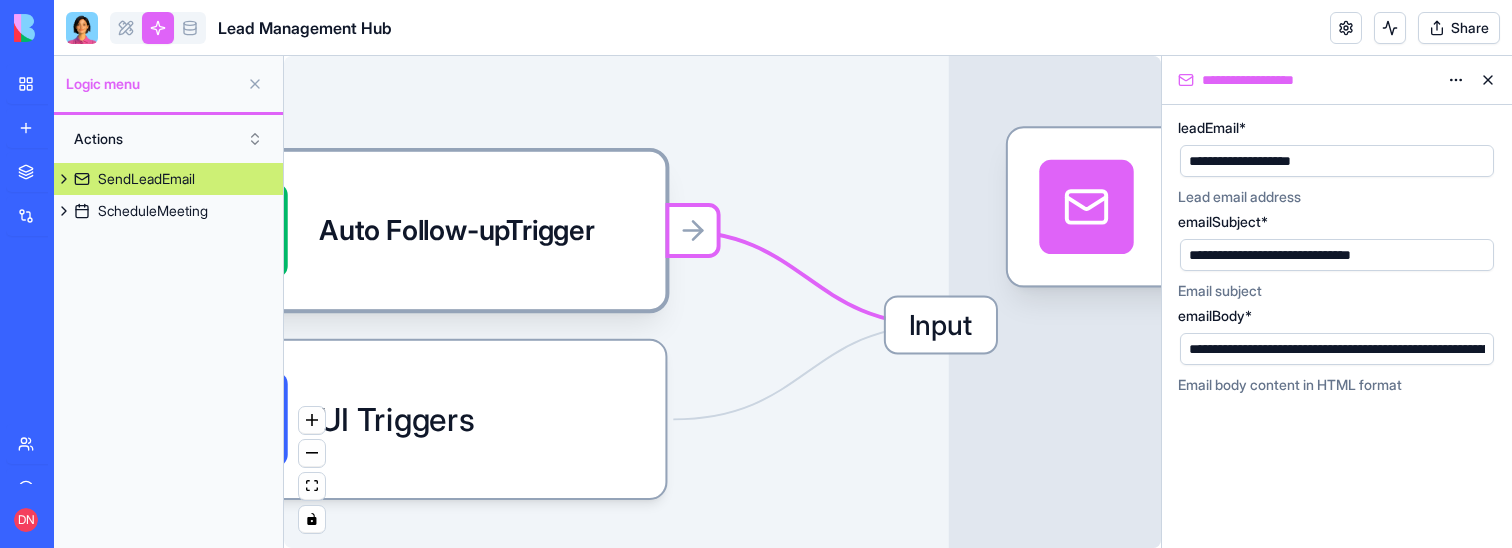 click on "Auto Follow-upTrigger" at bounding box center [456, 230] 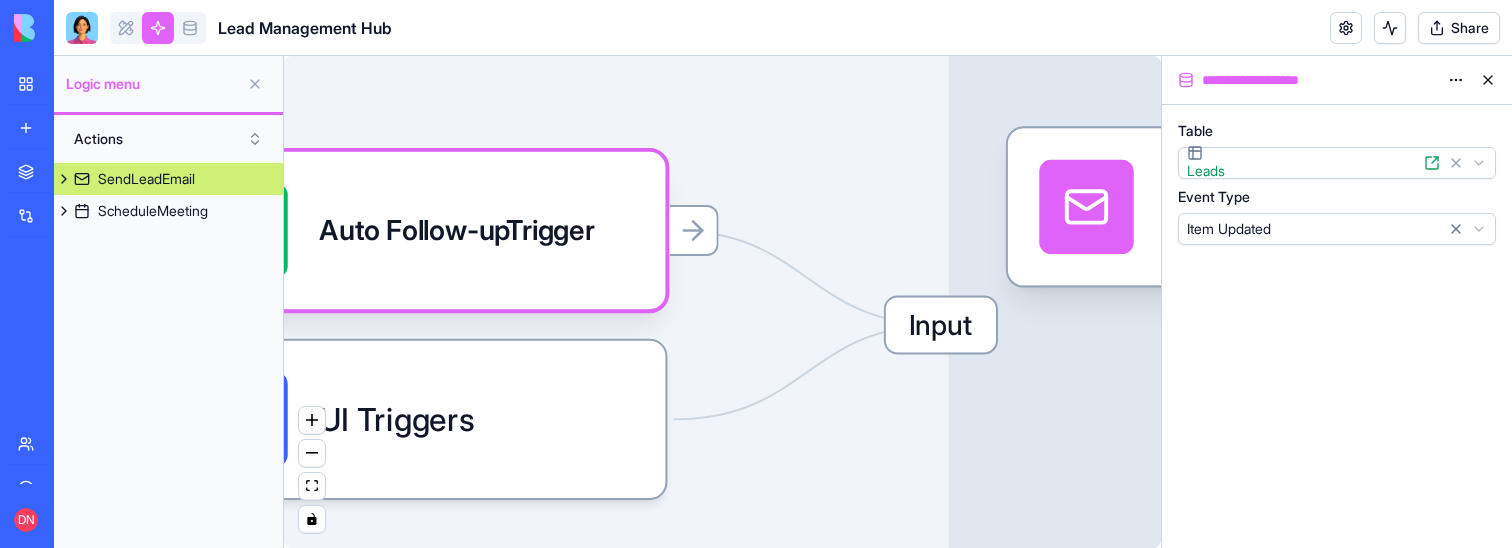 click on "UI Triggers" at bounding box center [413, 419] 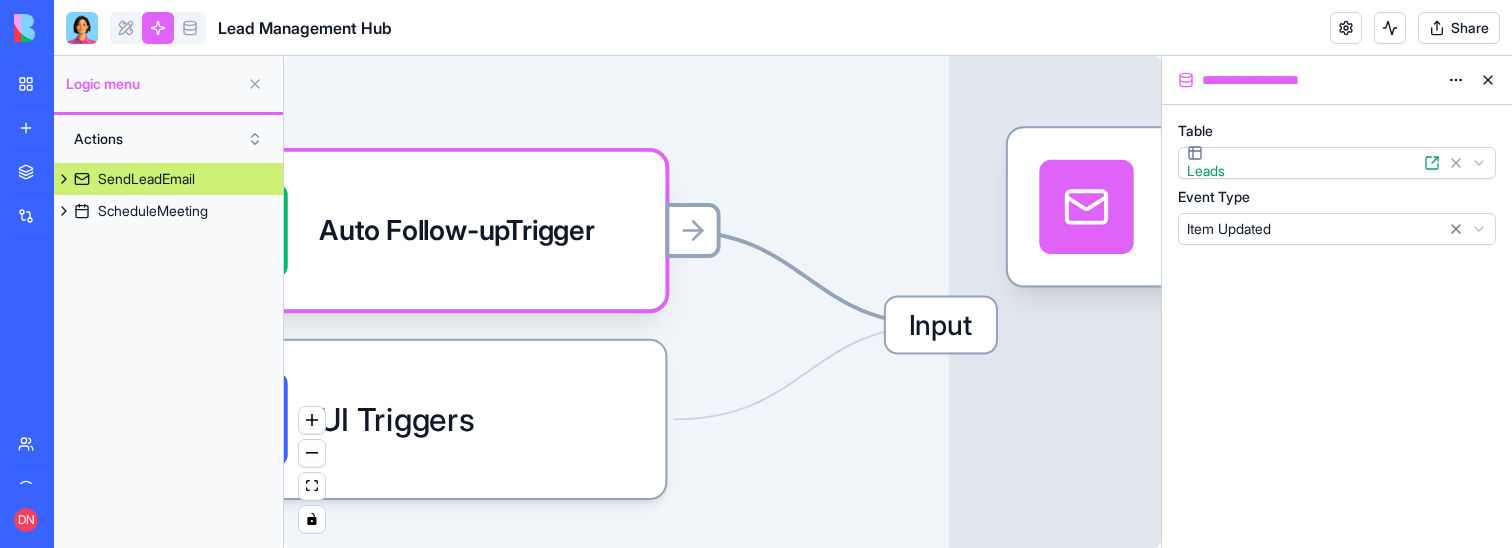 click 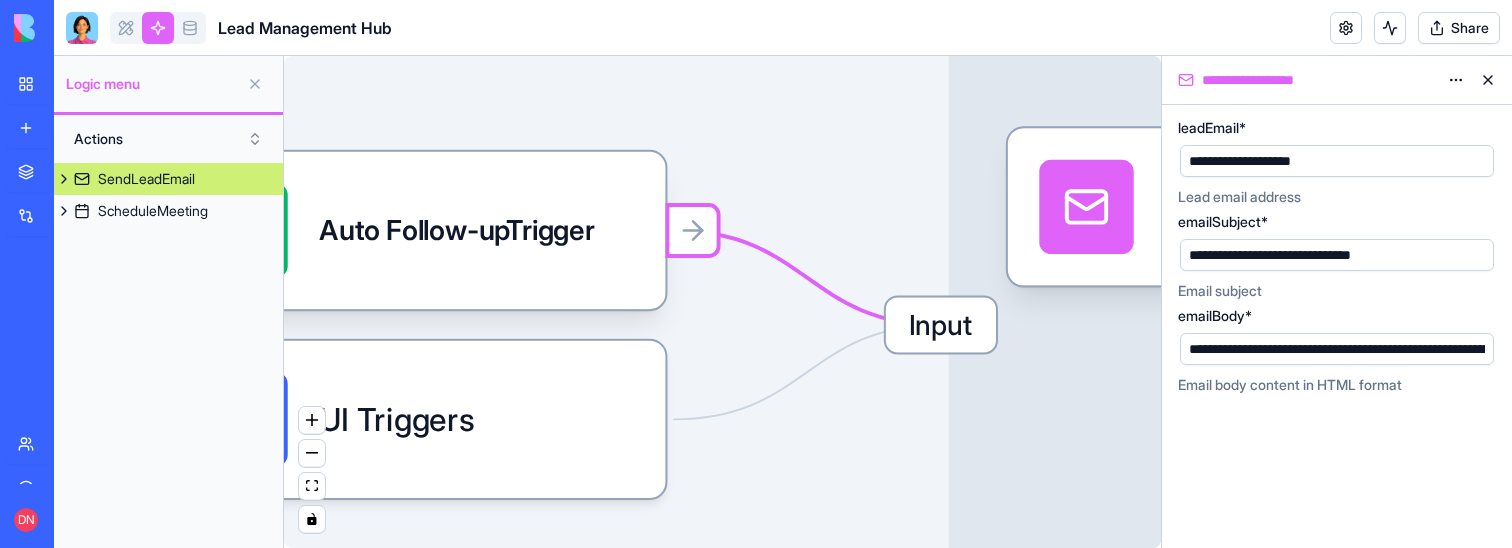 click on "Input" at bounding box center (941, 324) 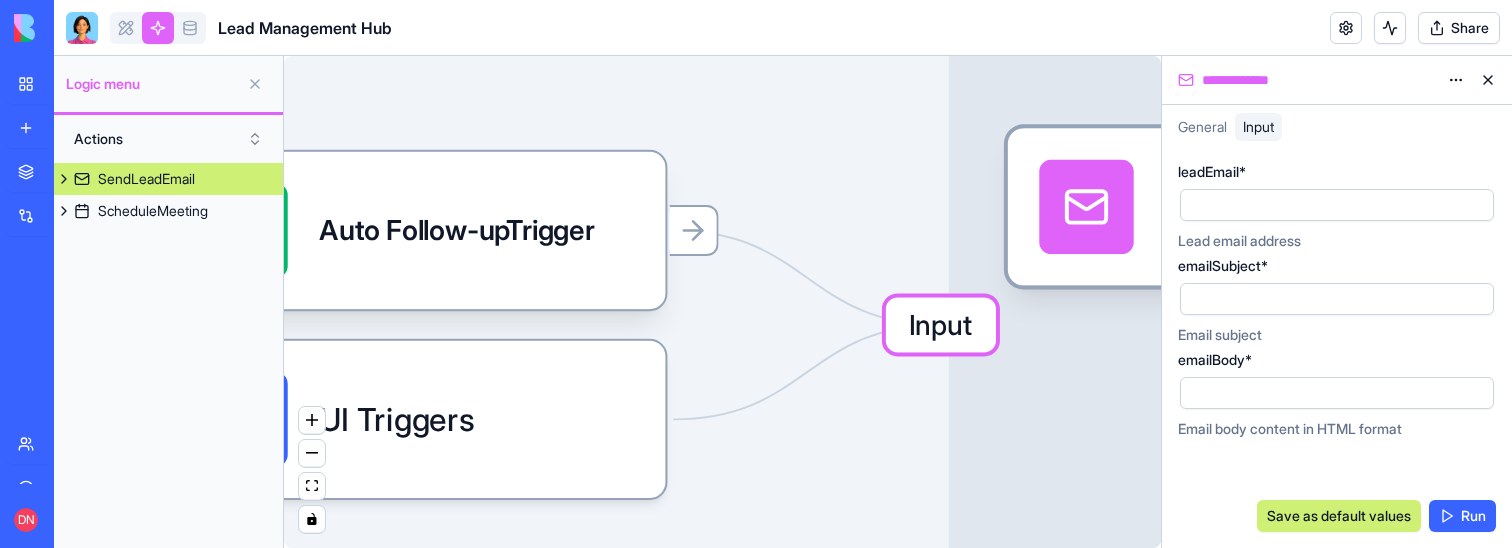 click at bounding box center [1086, 207] 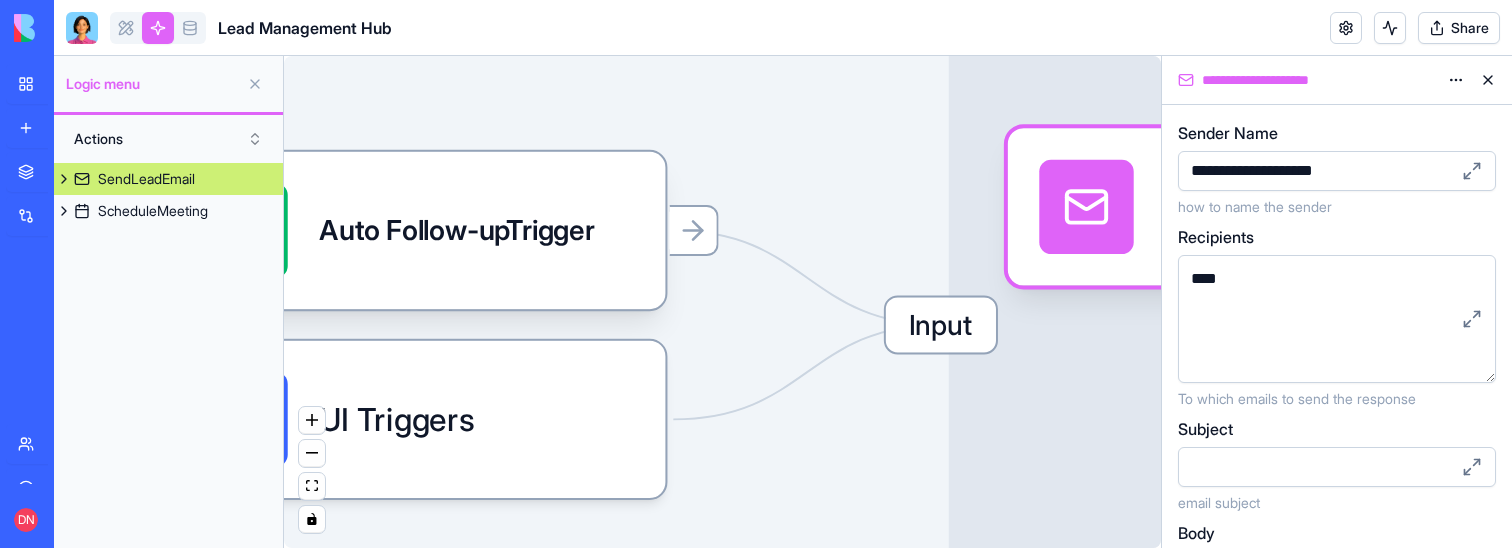 click on "Input SendLeadEmail Send an email to a lead using a template" at bounding box center (1539, 325) 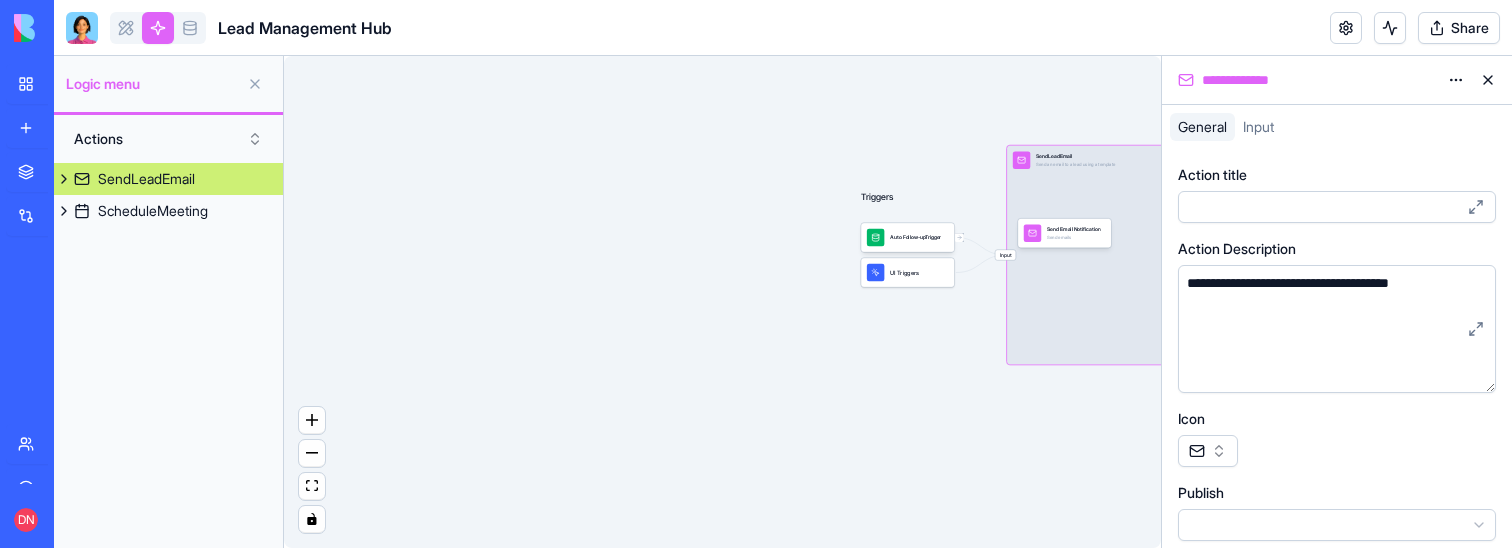 click on "Input SendLeadEmail Send an email to a lead using a template" at bounding box center [1116, 255] 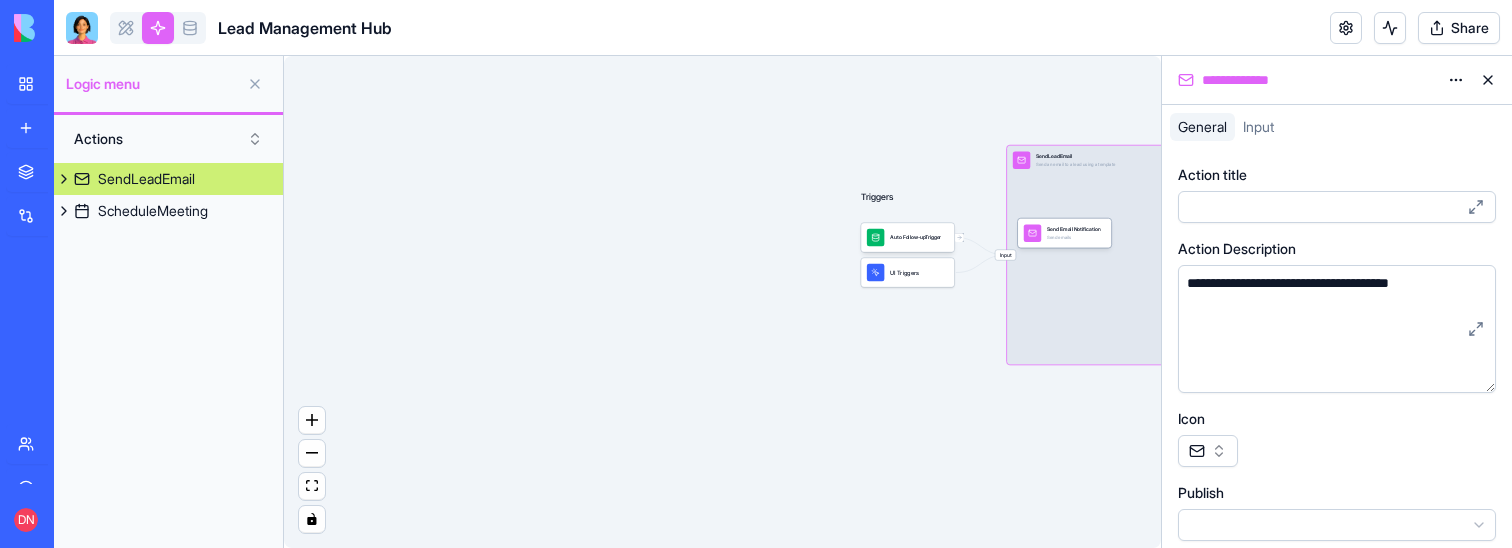 click on "Send Email Notification" at bounding box center (1074, 229) 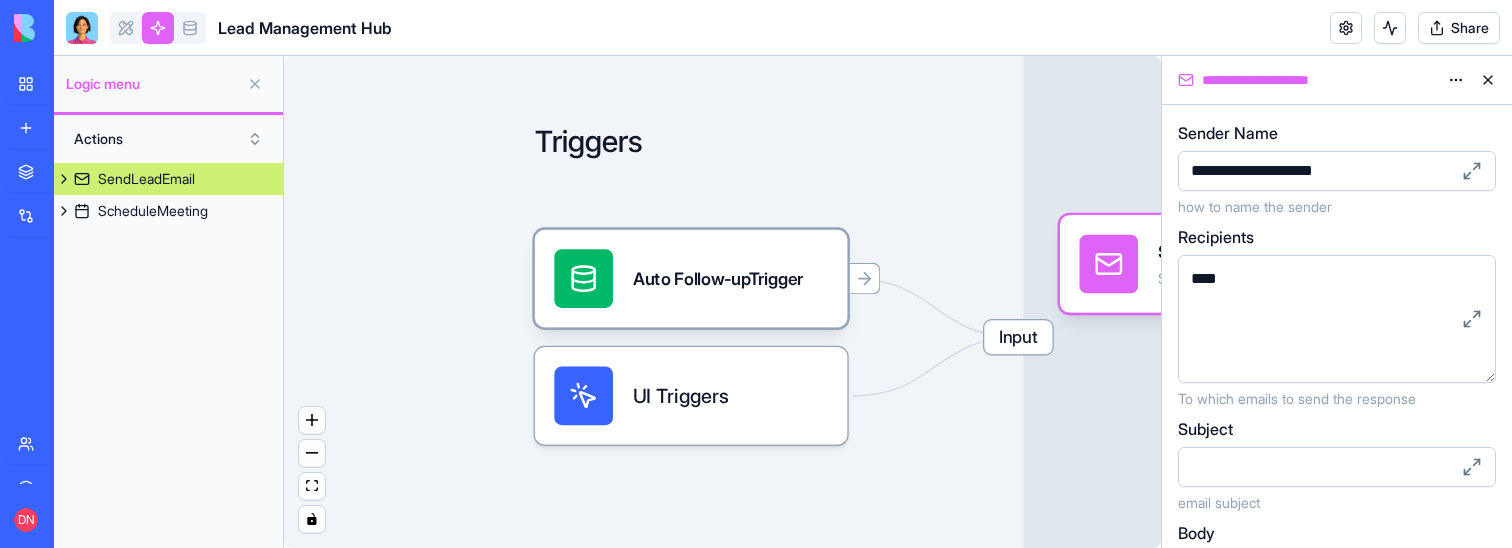 click on "Auto Follow-upTrigger" at bounding box center (718, 278) 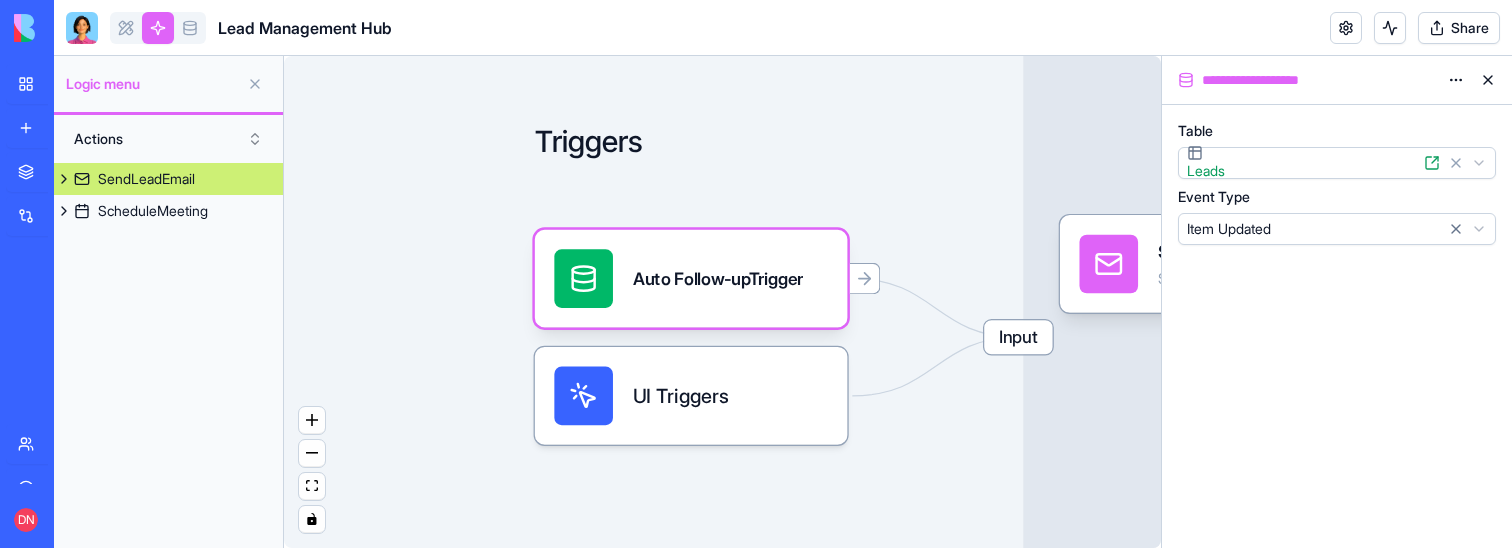 click on "UI Triggers" at bounding box center [681, 395] 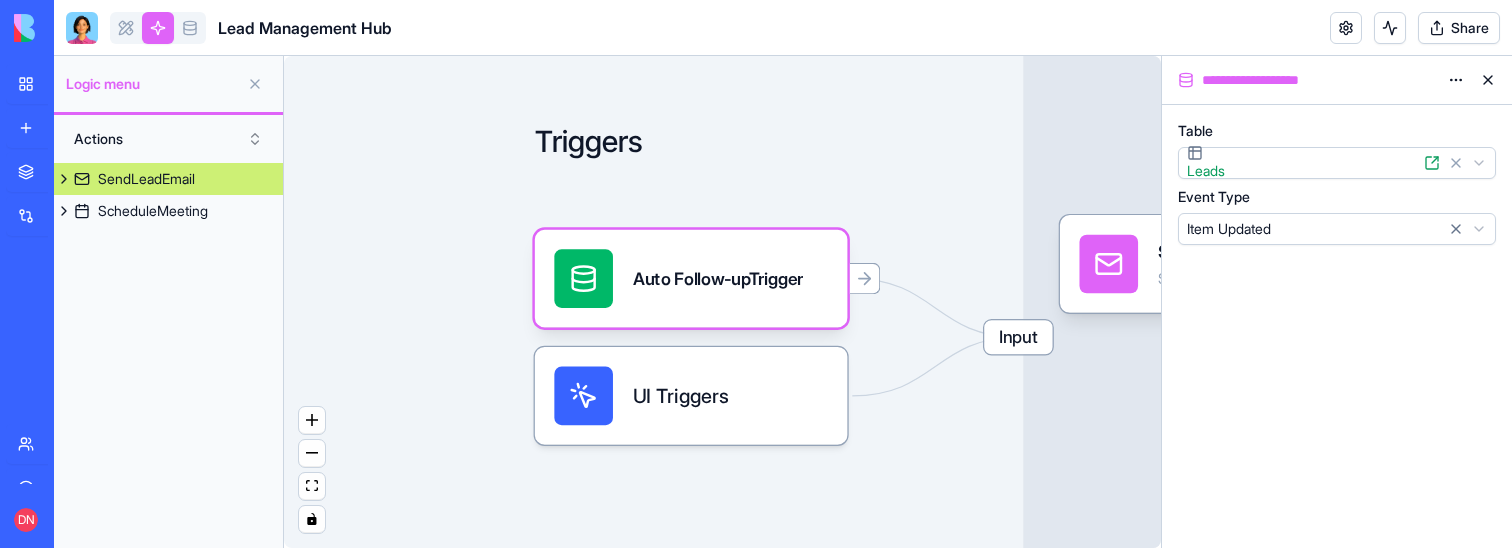 click on "Auto Follow-upTrigger" at bounding box center [718, 278] 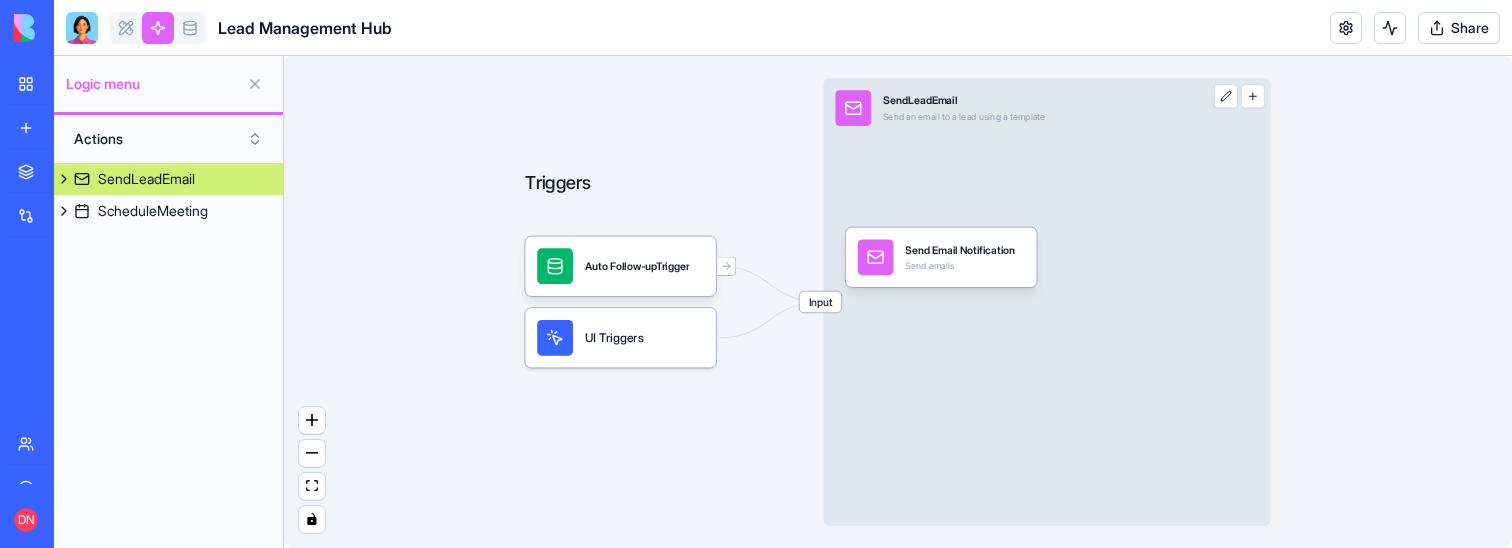 scroll, scrollTop: 0, scrollLeft: 0, axis: both 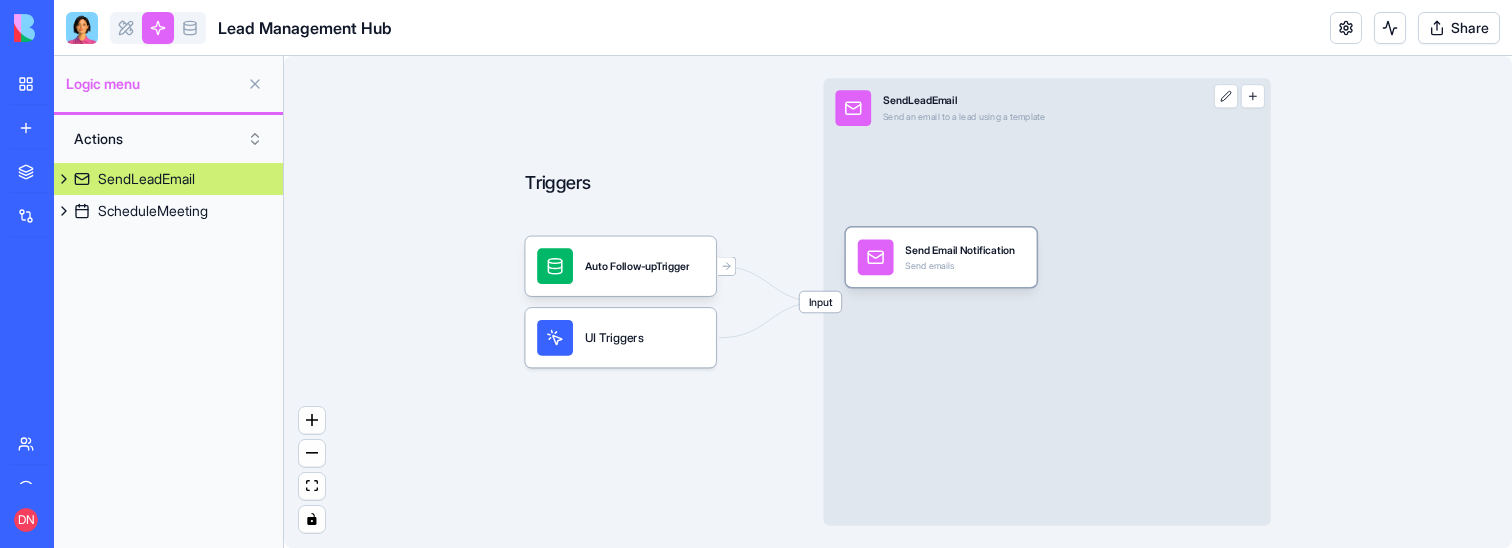 click on "Send Email Notification Send emails" at bounding box center (960, 257) 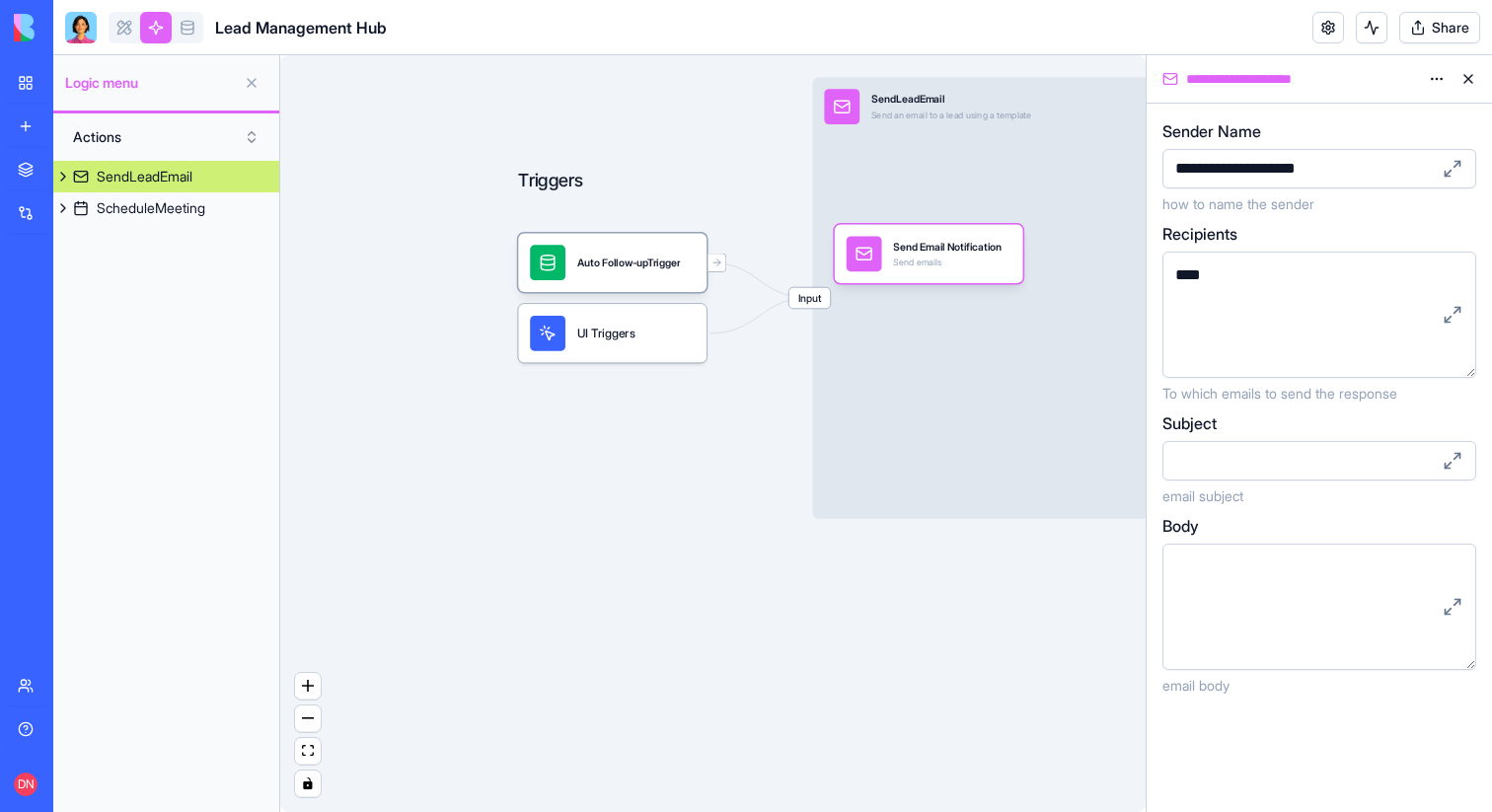click on "Auto Follow-upTrigger" at bounding box center [629, 262] 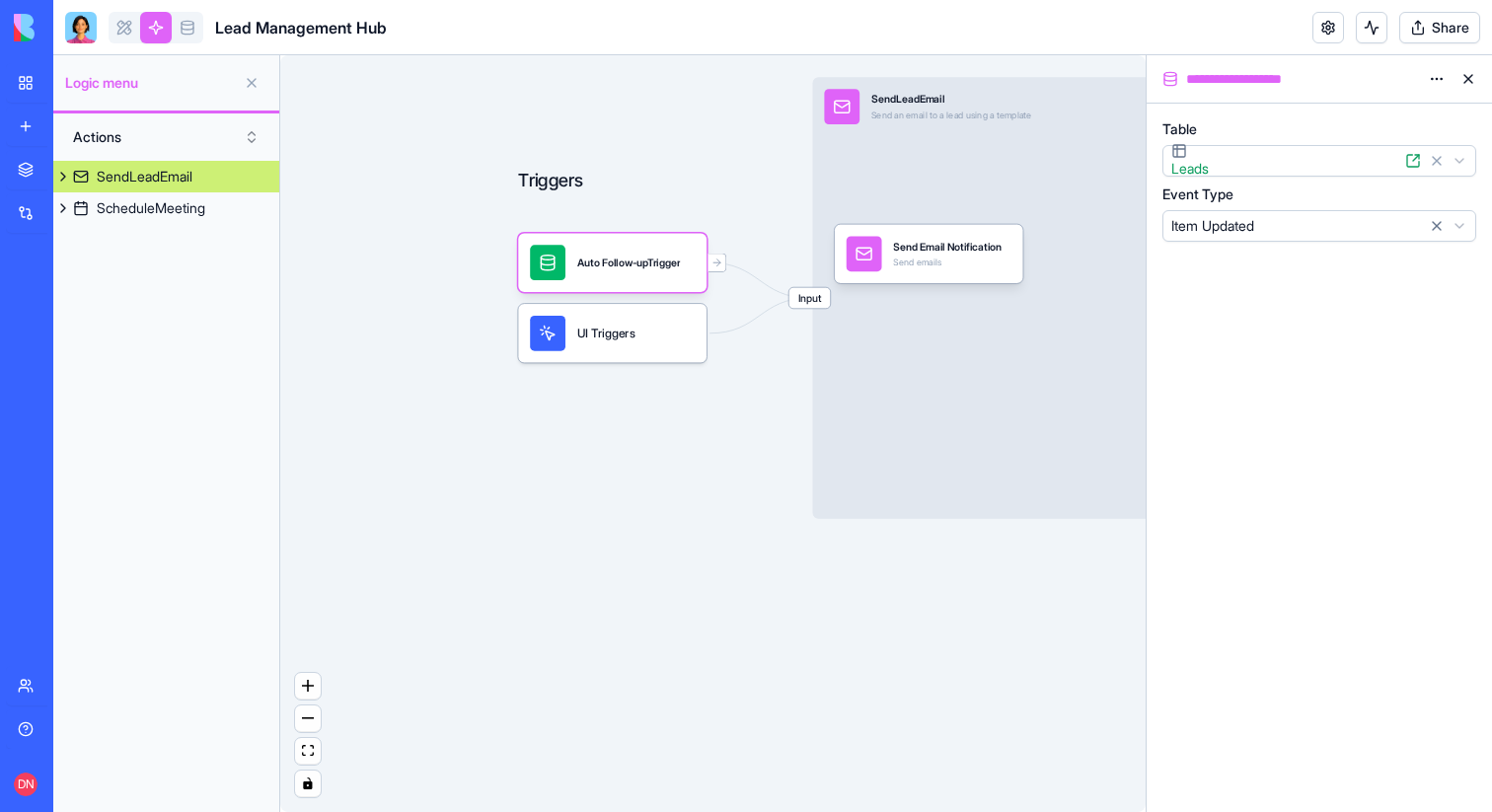 click on "UI Triggers" at bounding box center (612, 333) 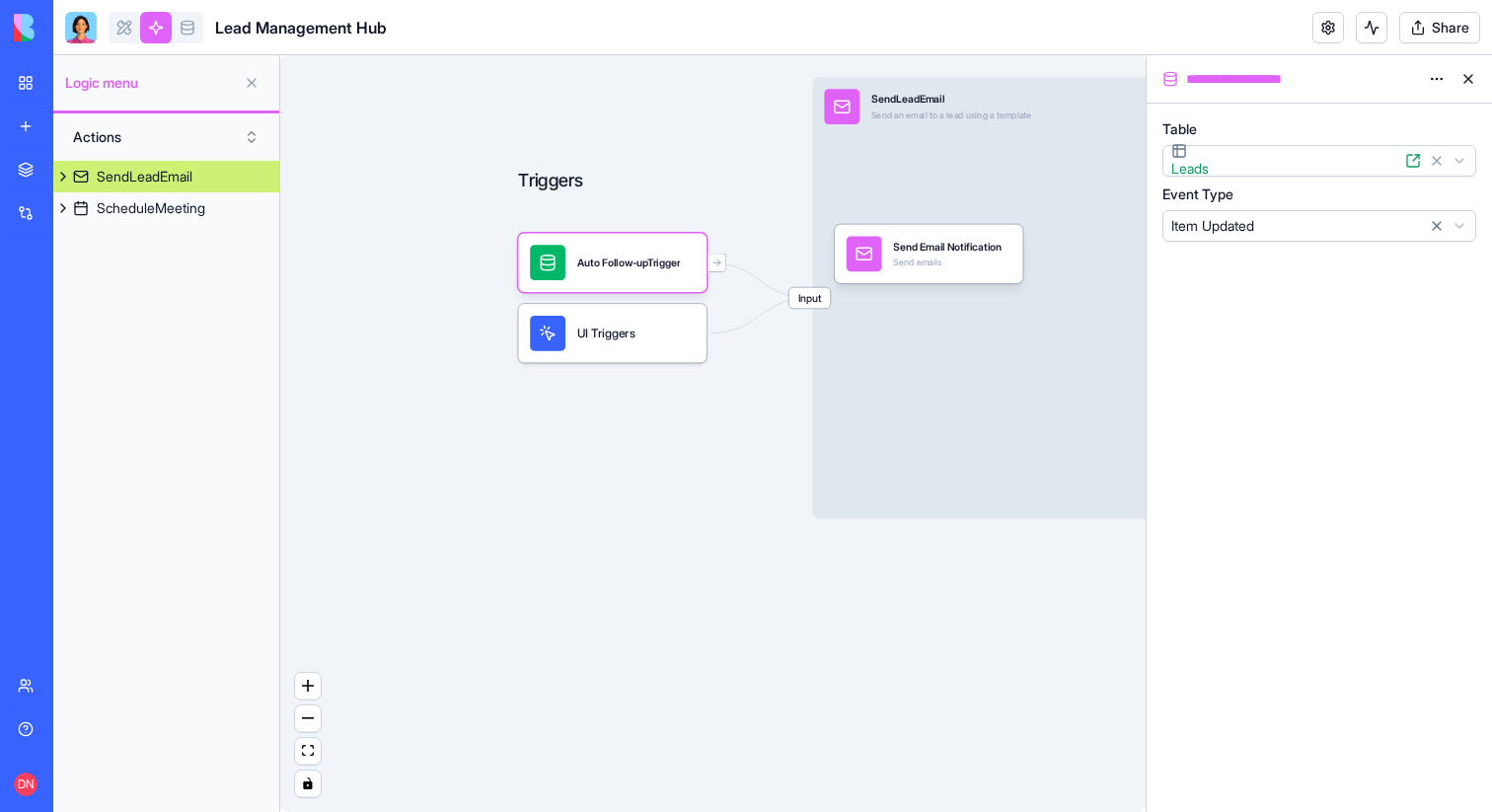 click on "Auto Follow-upTrigger" at bounding box center [629, 262] 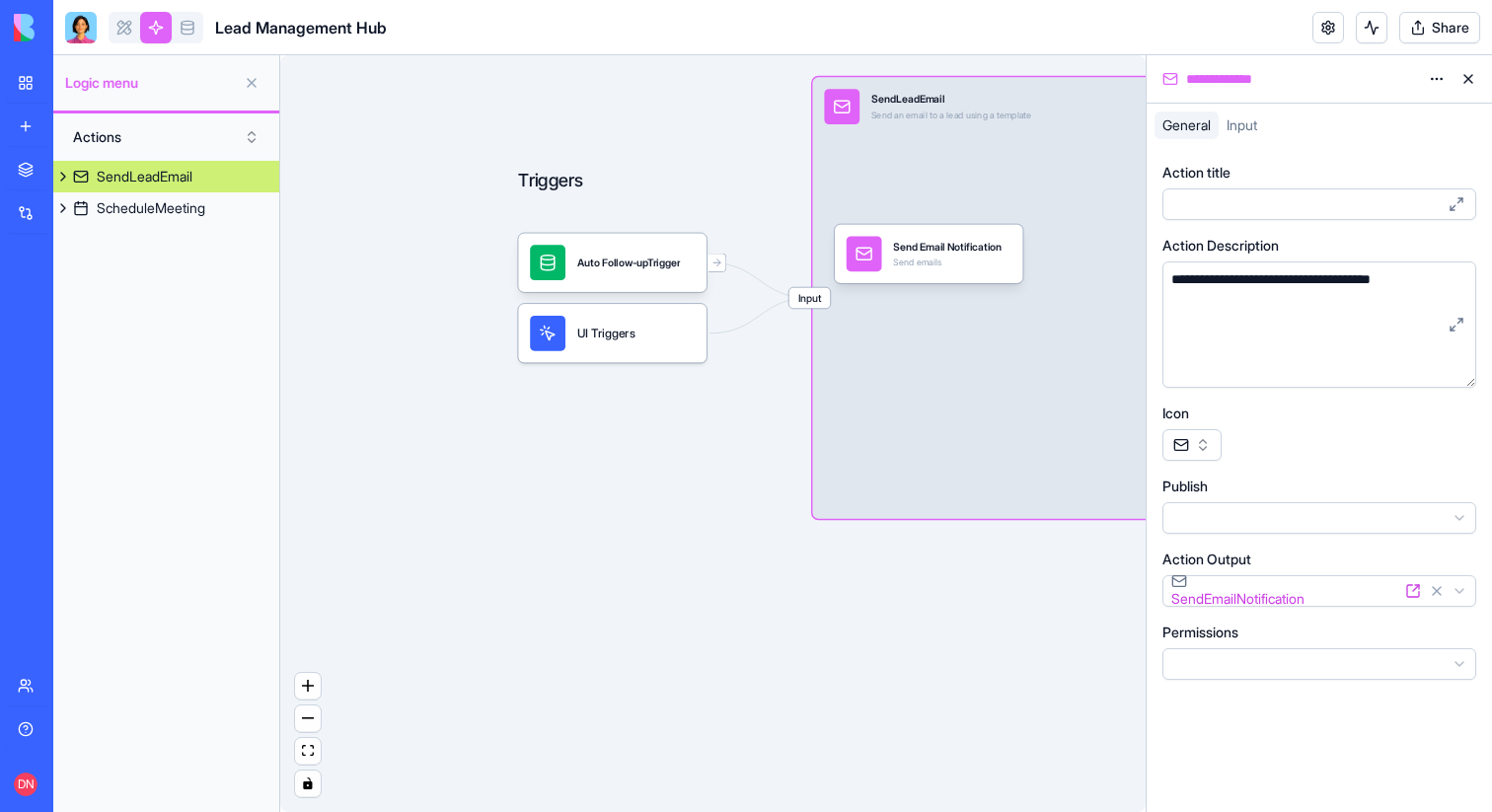 click on "Input" at bounding box center [1241, 124] 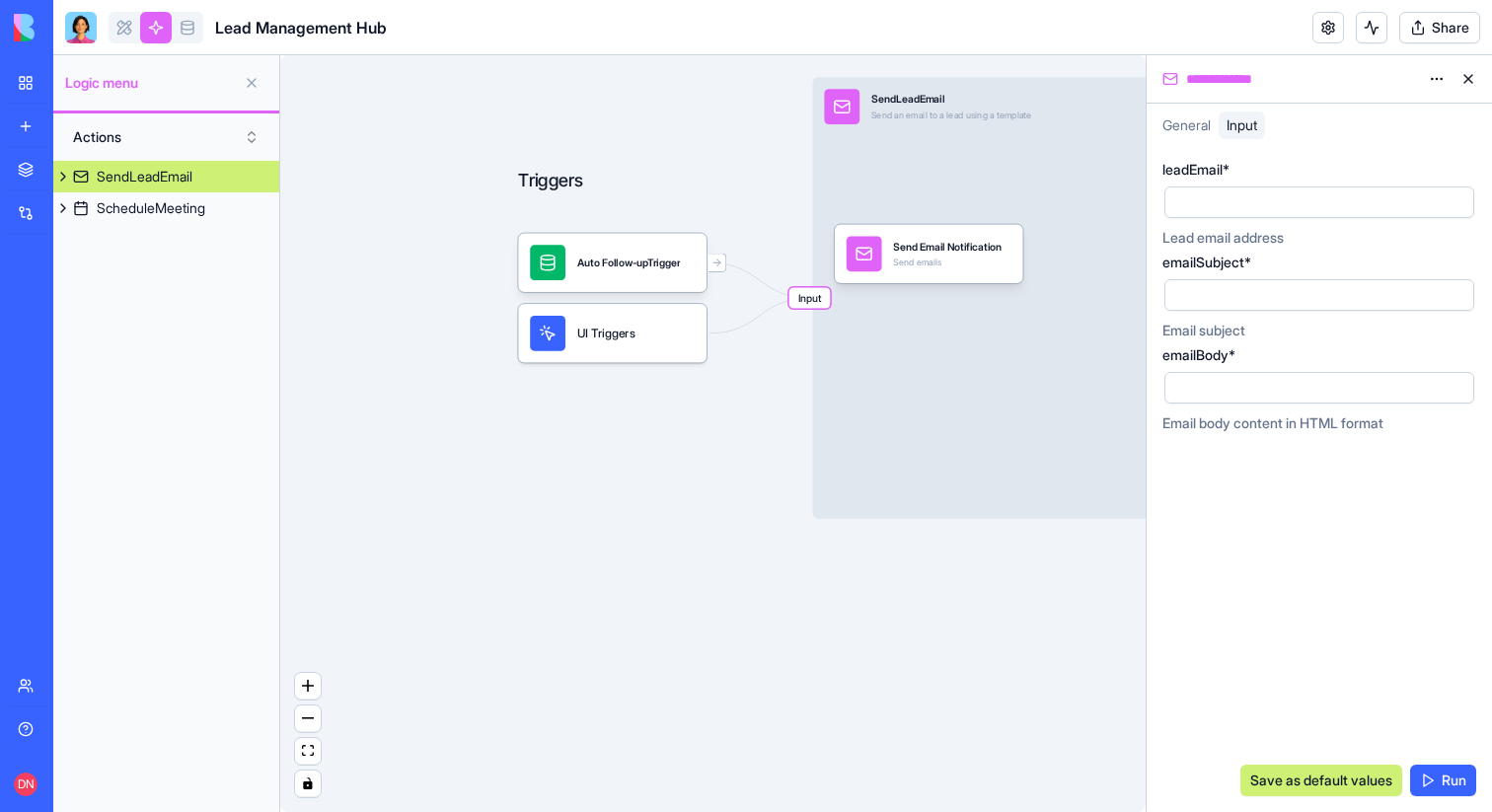 click on "General" at bounding box center [1186, 125] 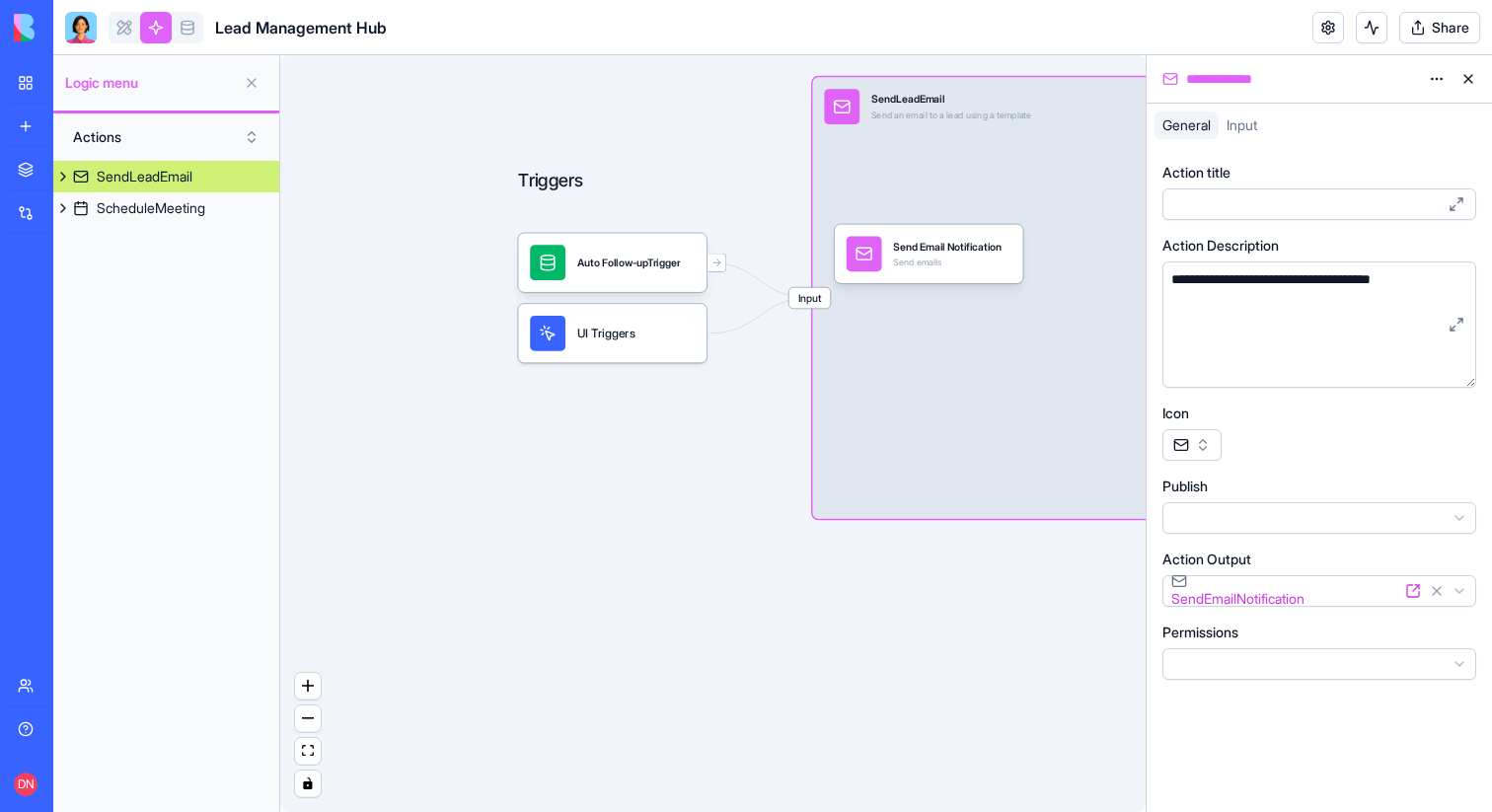 click on "Input" at bounding box center [1241, 124] 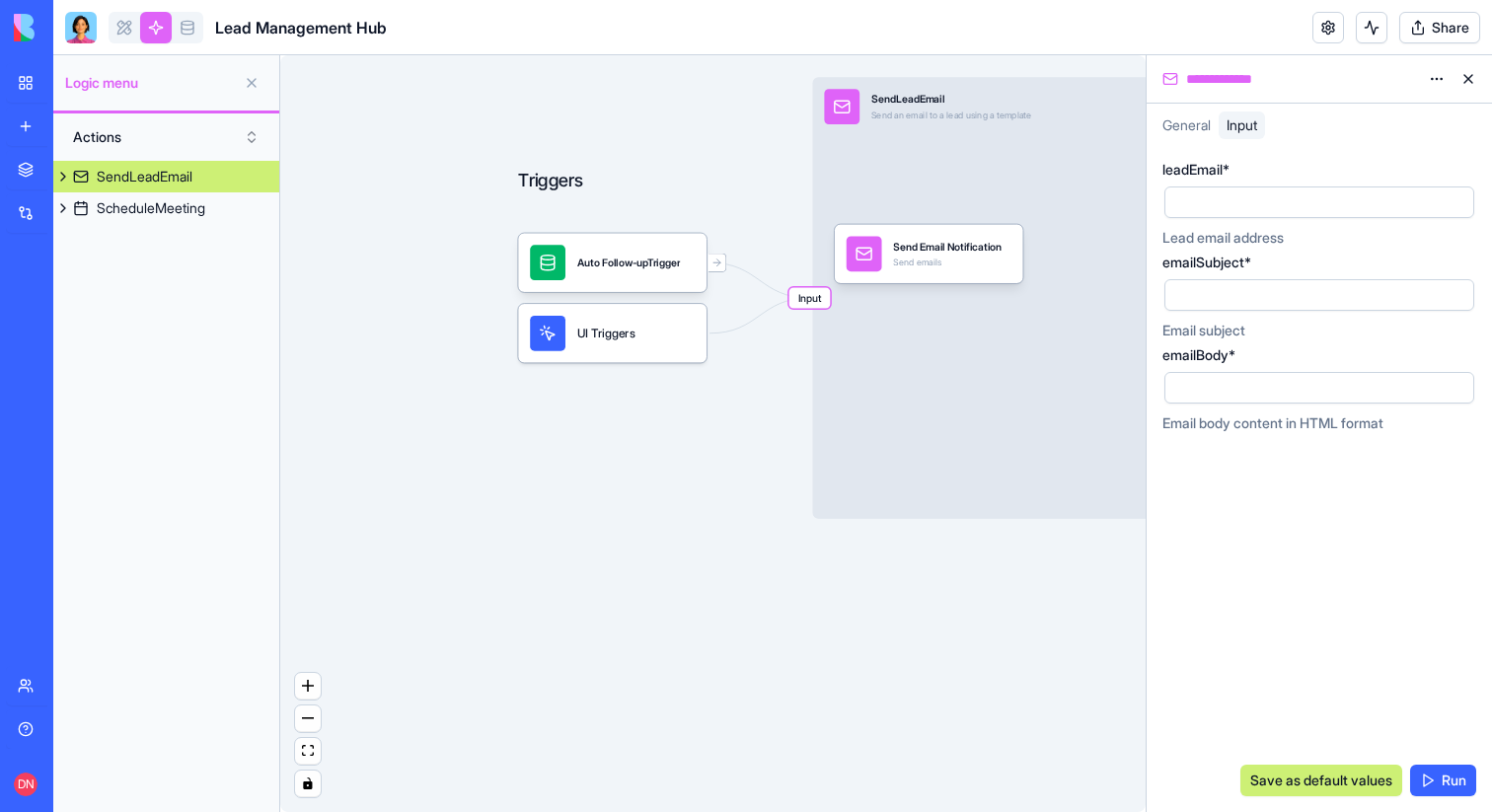 click on "General" at bounding box center [1186, 124] 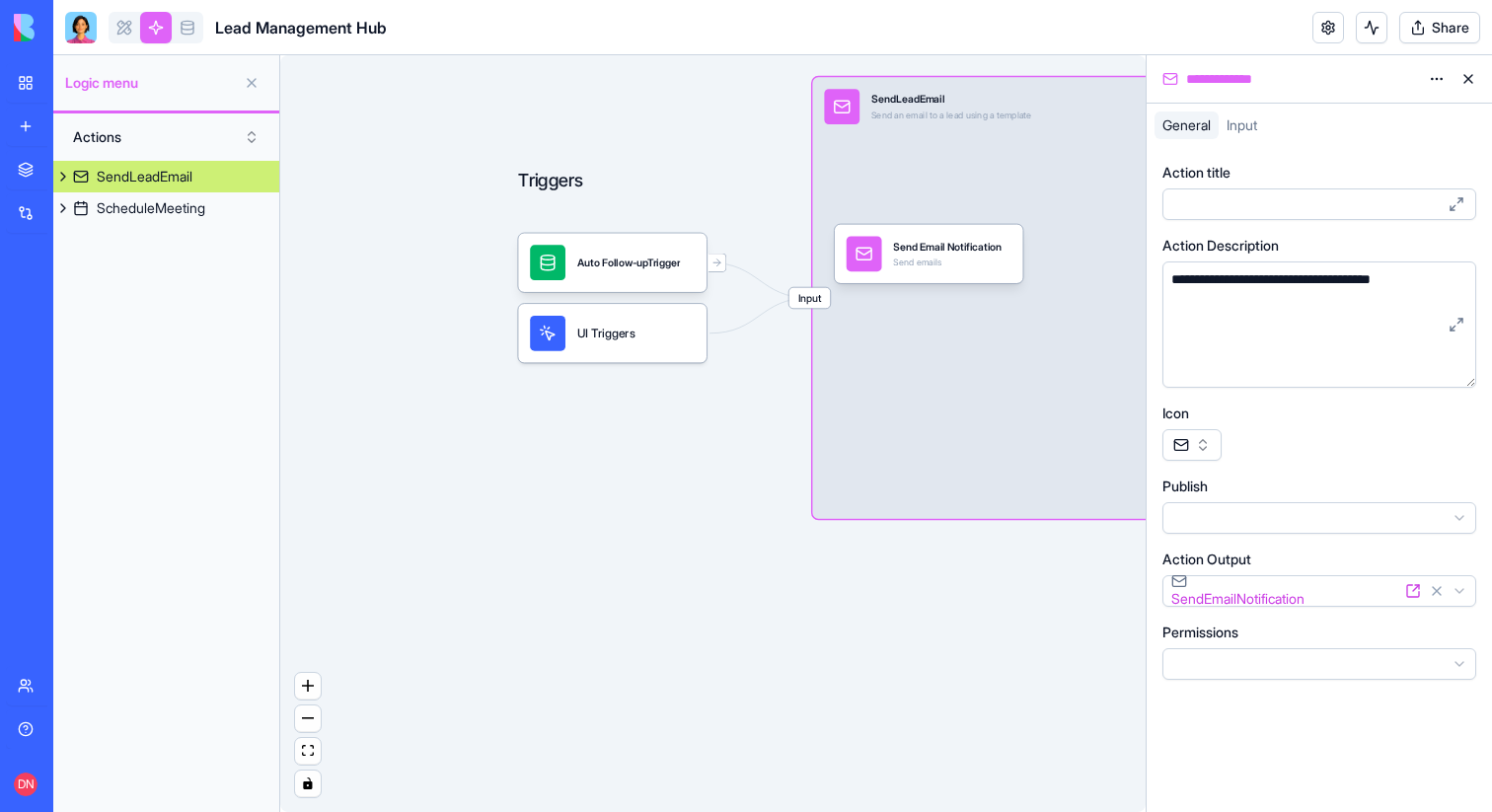 click on "Input" at bounding box center [1241, 124] 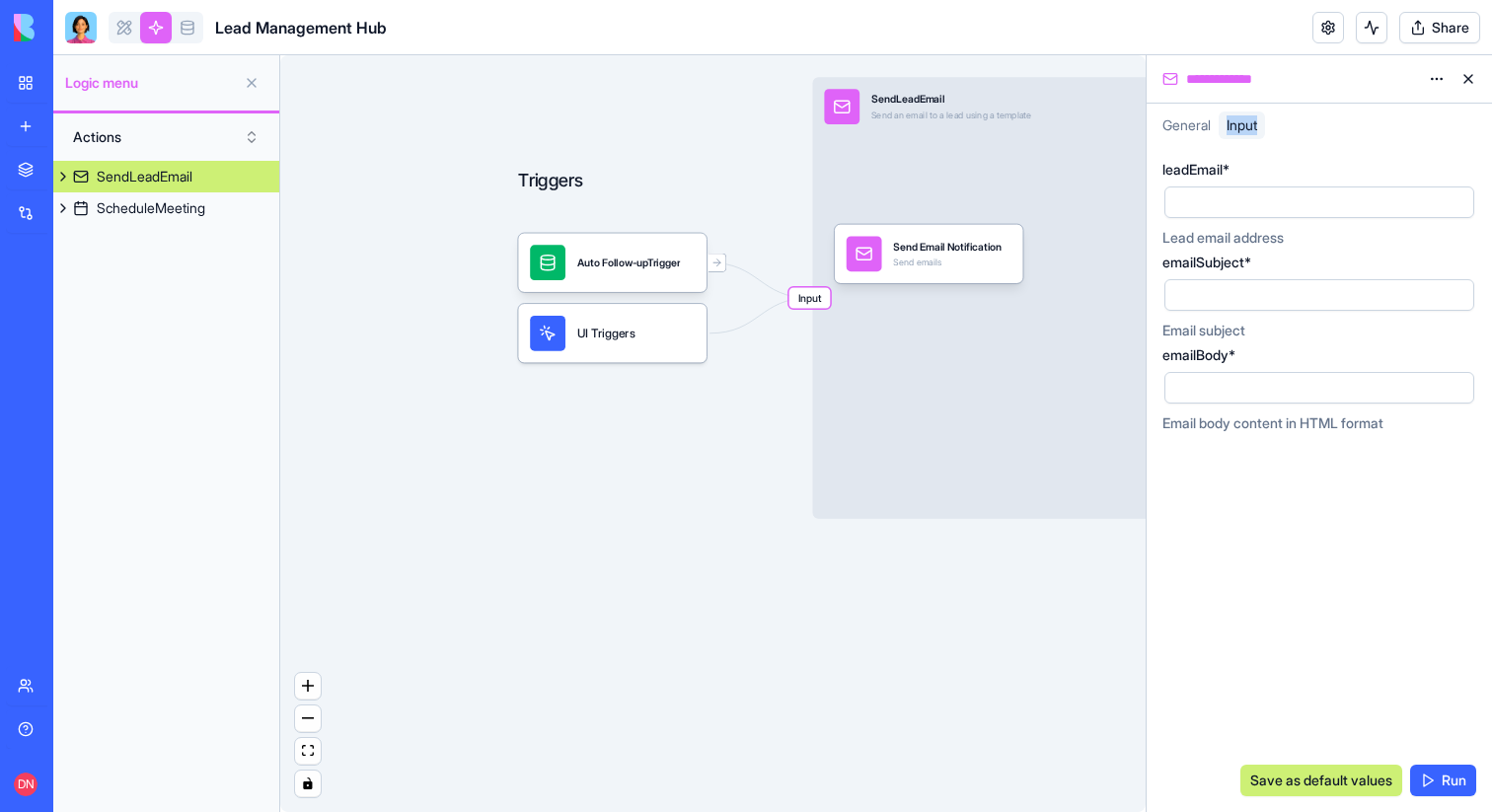 click on "Input" at bounding box center (1241, 124) 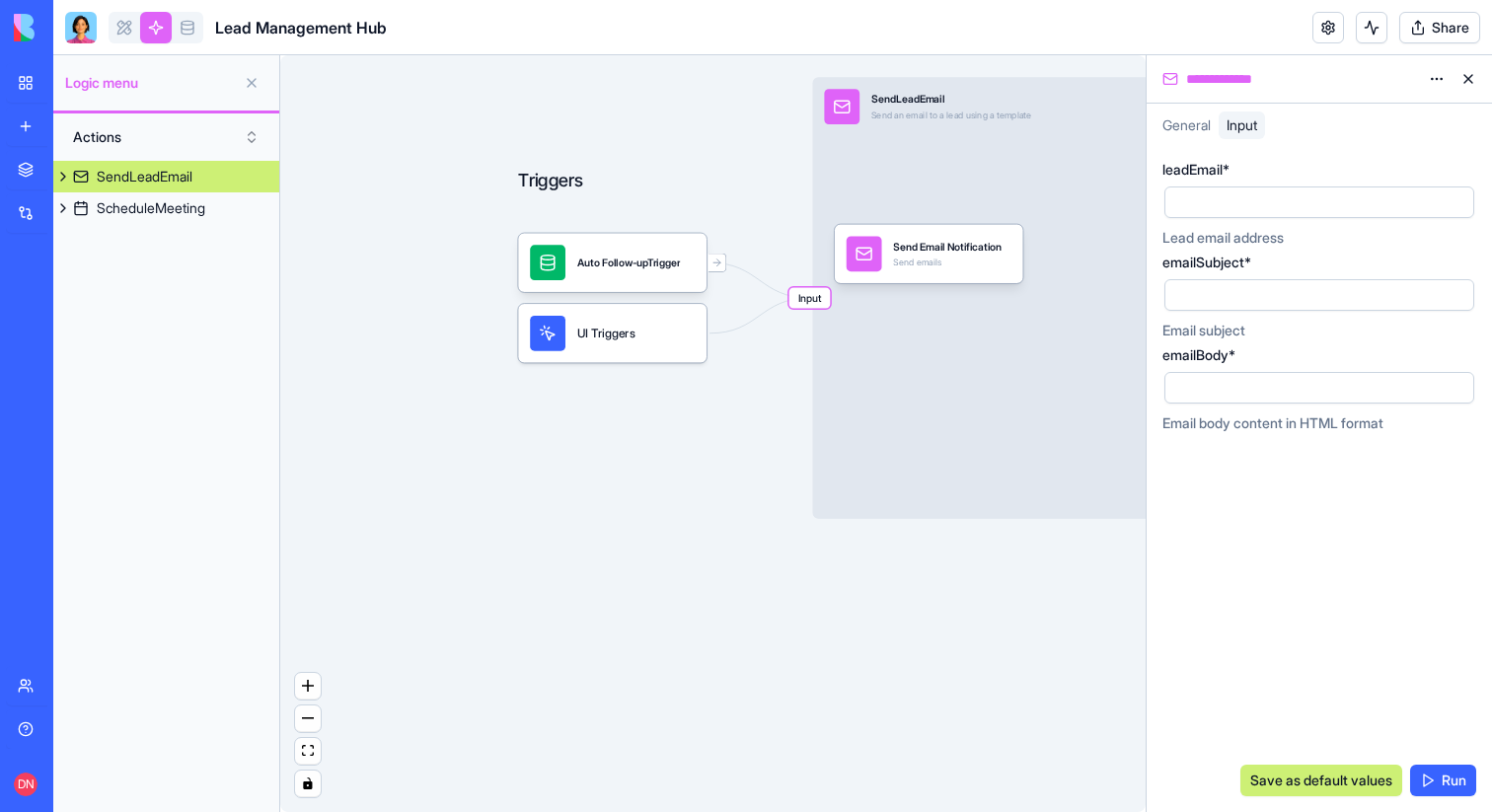 click on "General" at bounding box center [1186, 125] 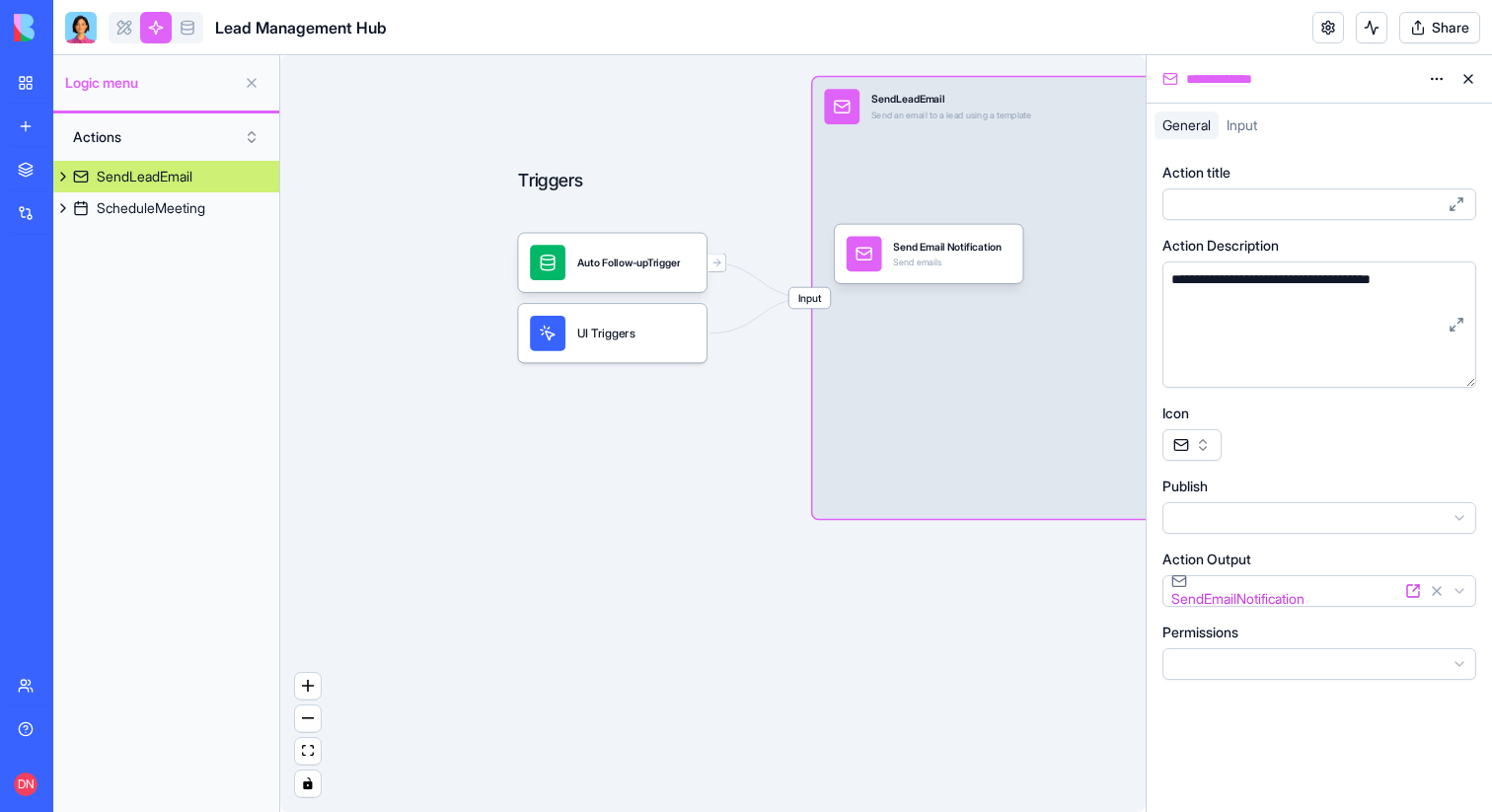 click on "Input" at bounding box center (1241, 124) 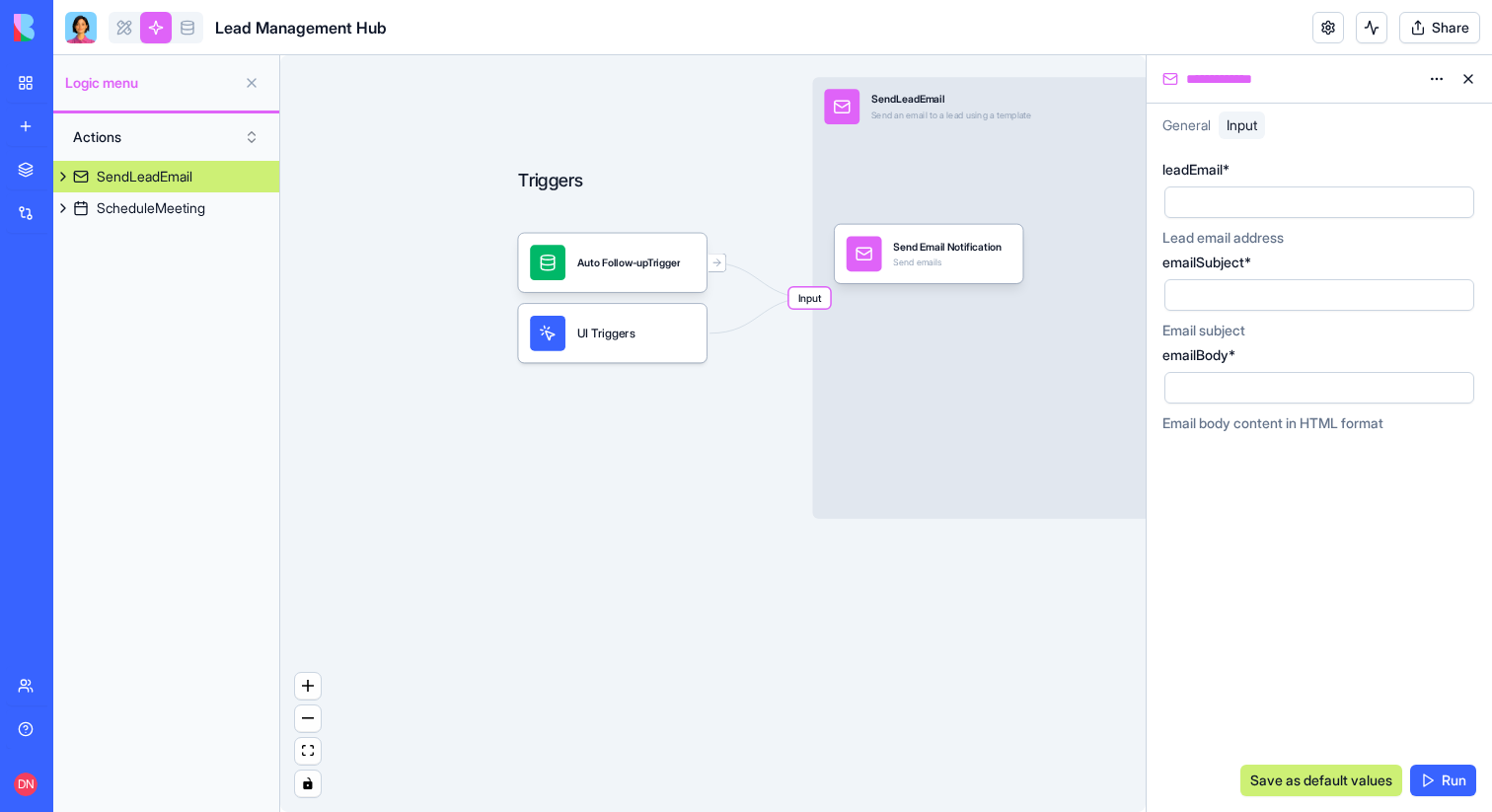 click on "General" at bounding box center (1186, 125) 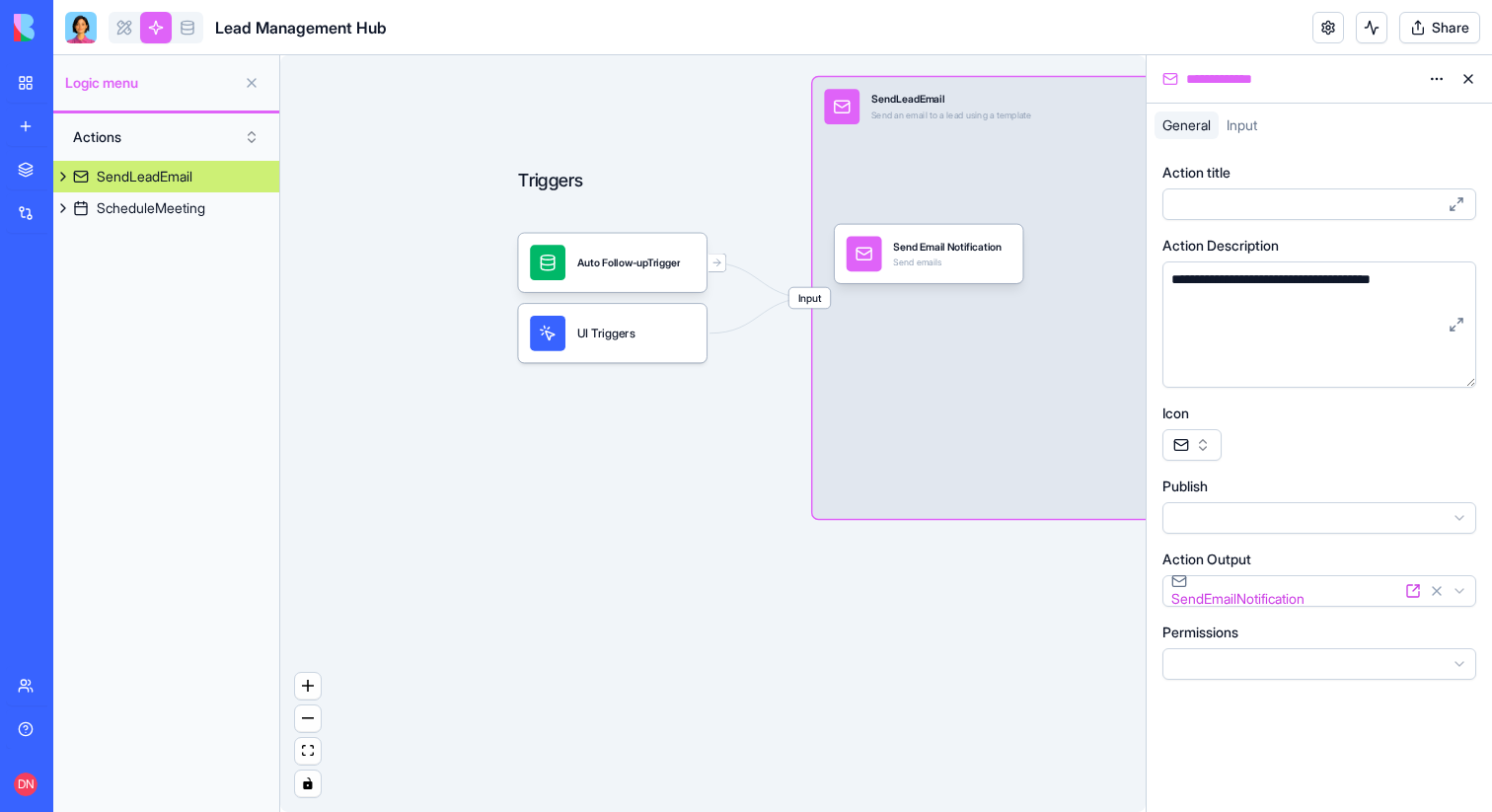 click on "Input" at bounding box center [1241, 125] 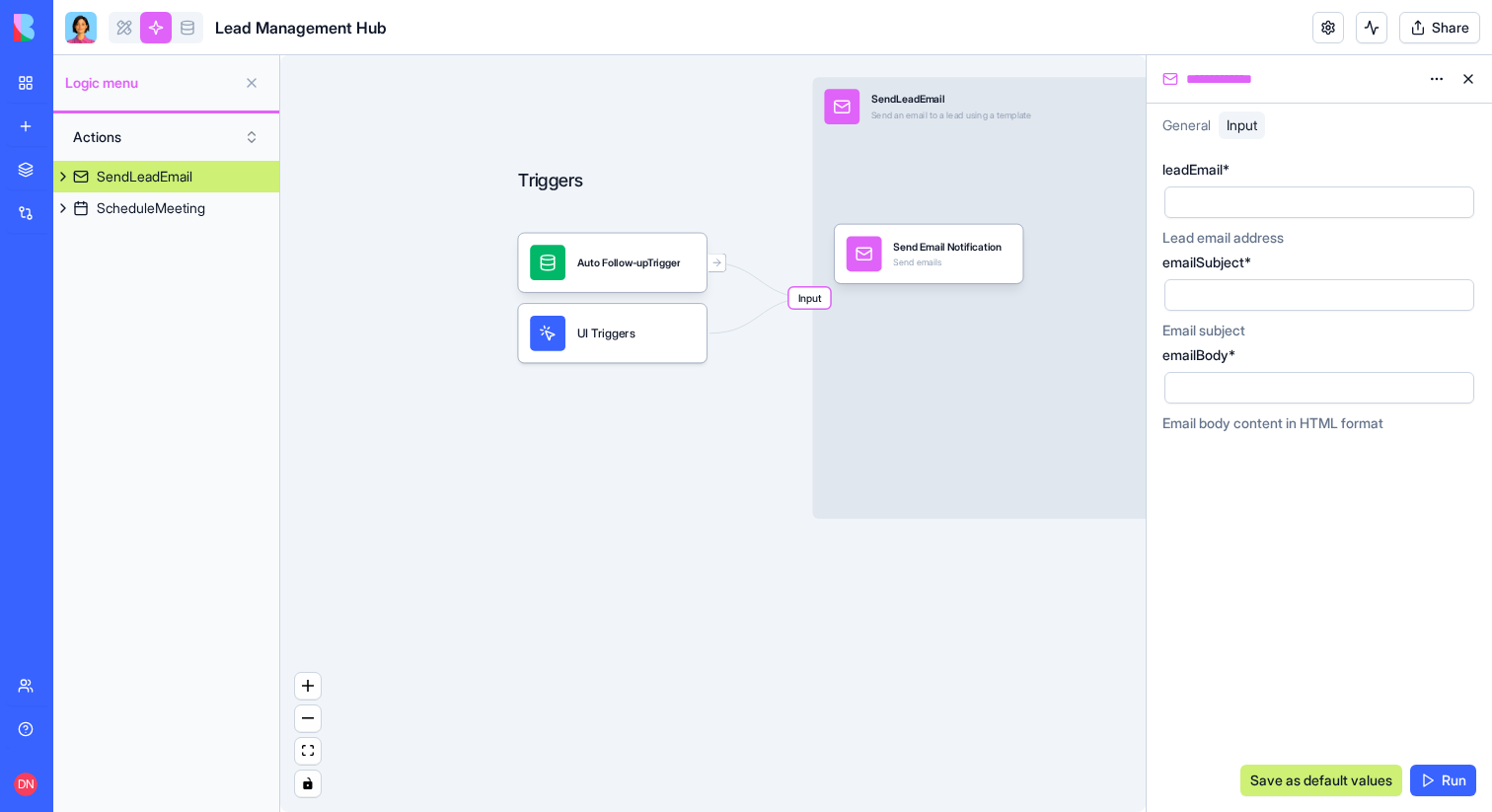 click on "General" at bounding box center [1186, 125] 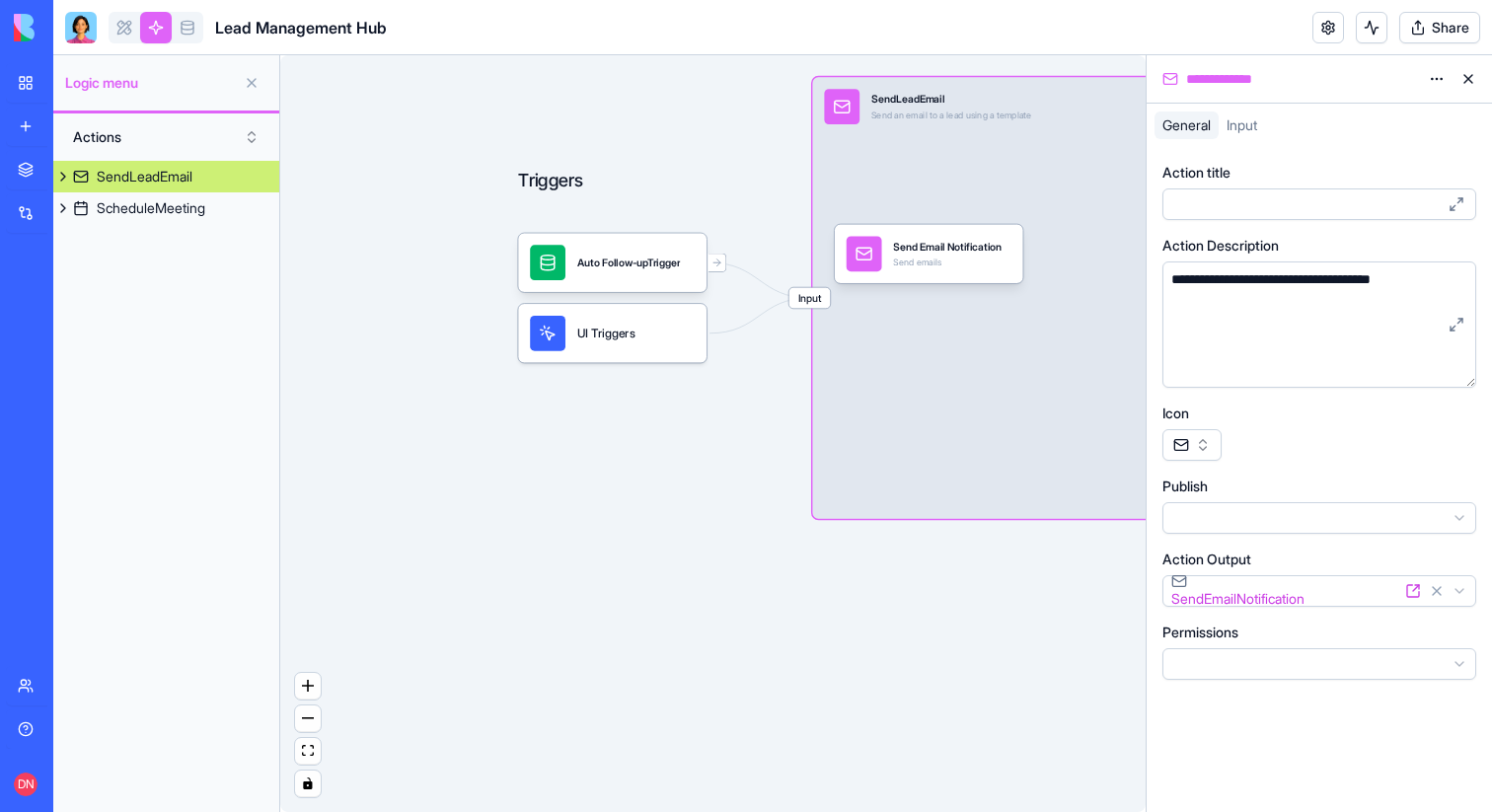 click on "Input" at bounding box center (1241, 124) 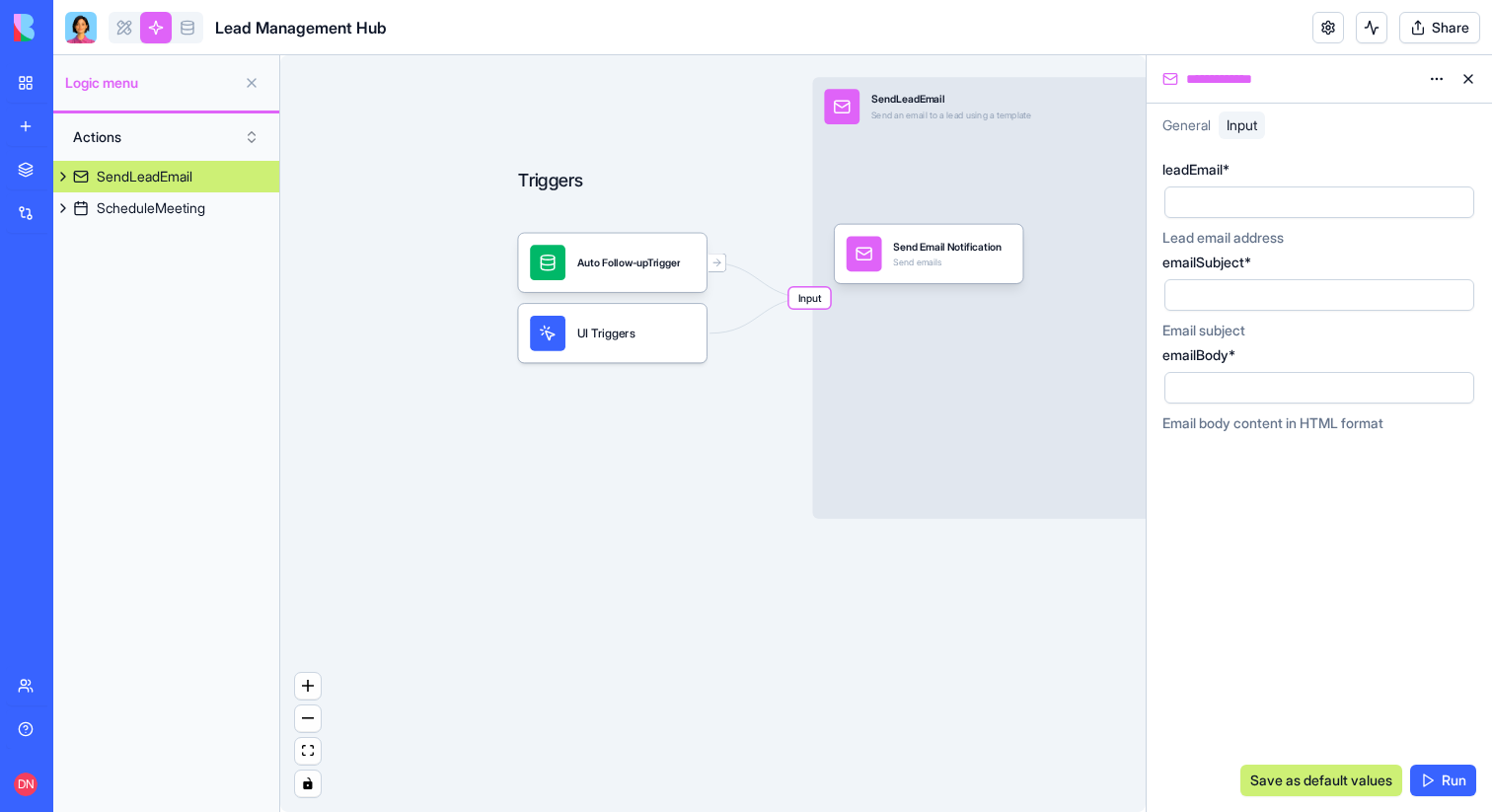 click on "General" at bounding box center [1186, 124] 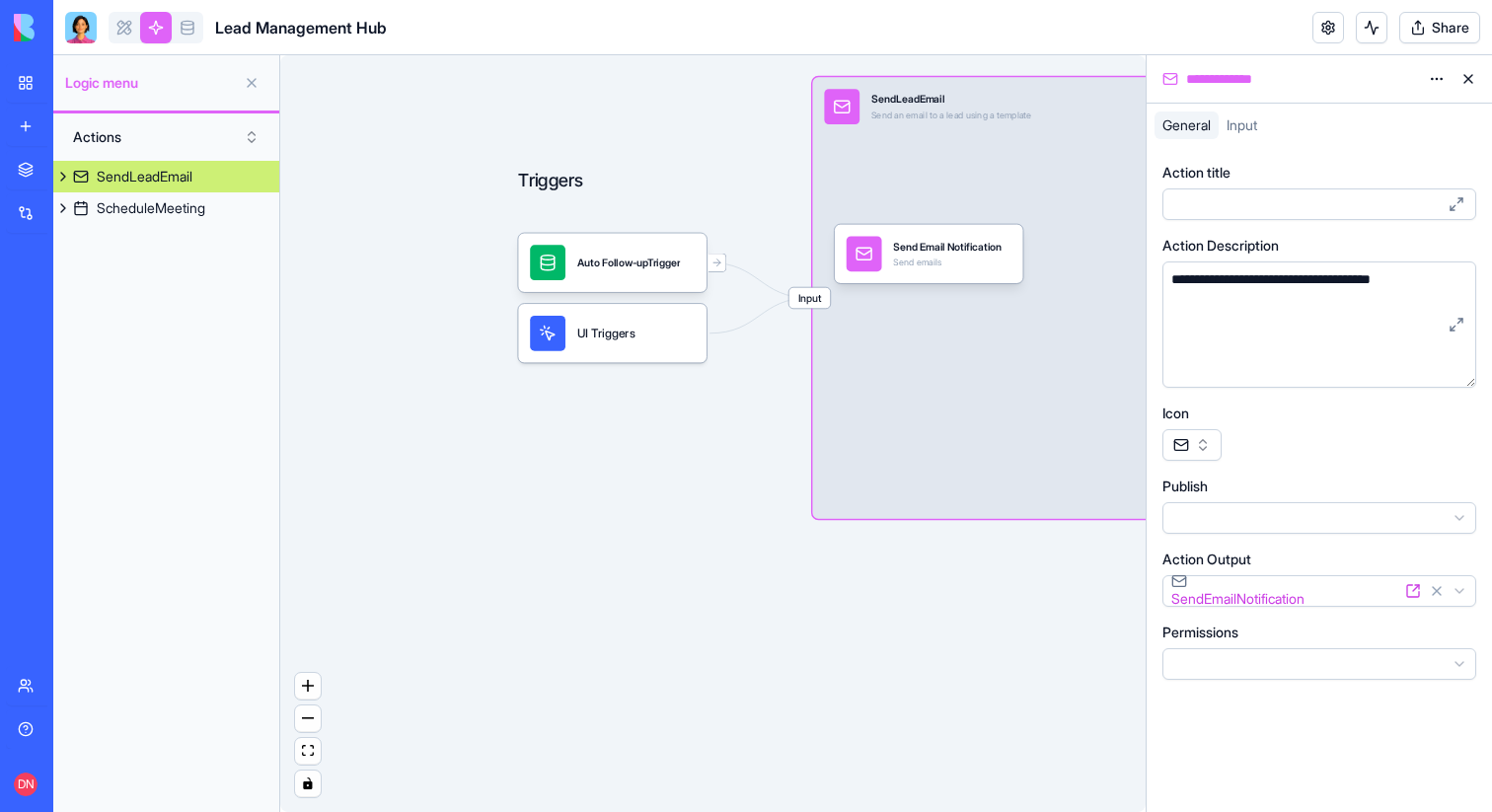 click on "Input" at bounding box center (1241, 124) 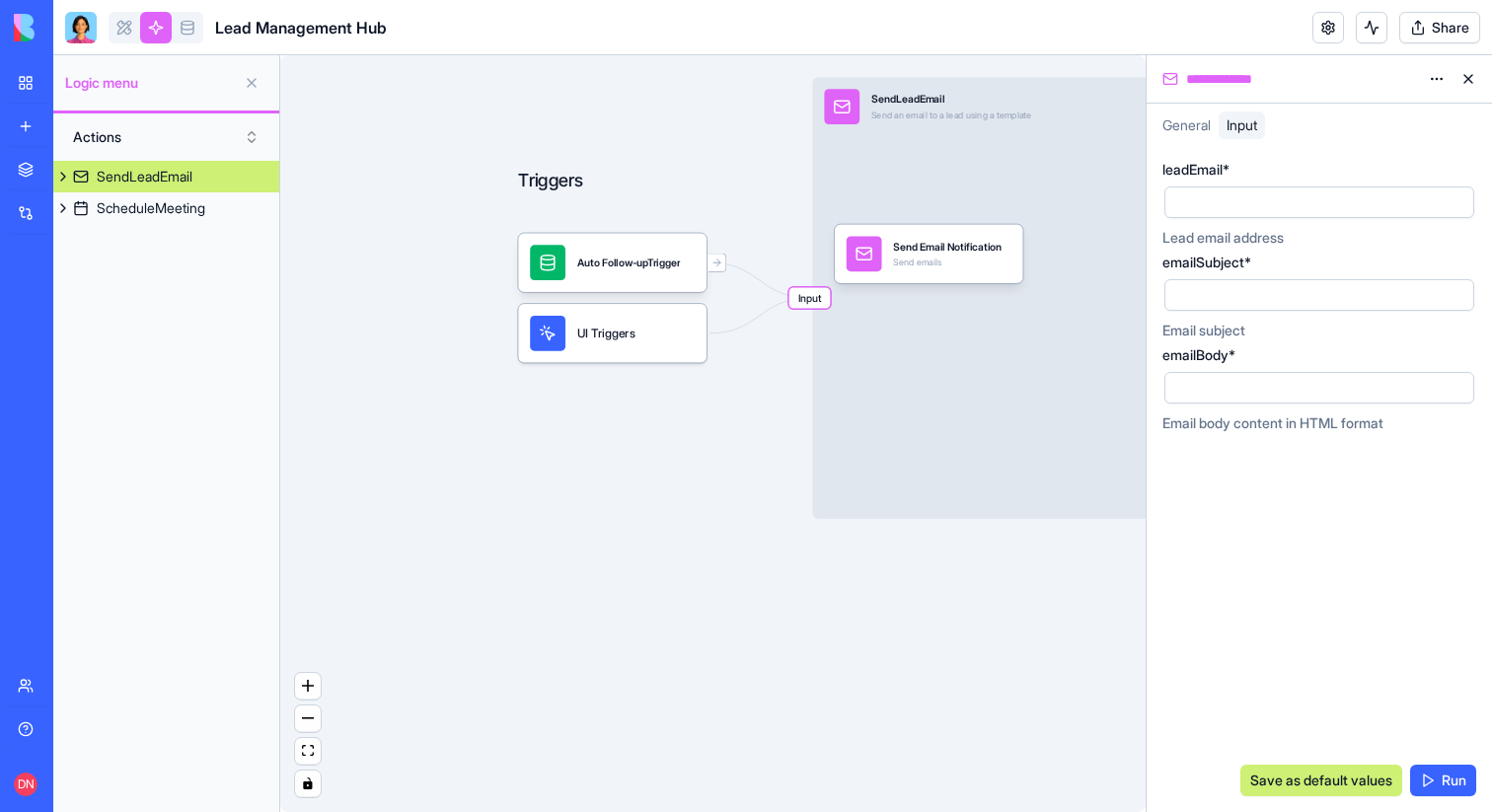 click on "General" at bounding box center [1186, 124] 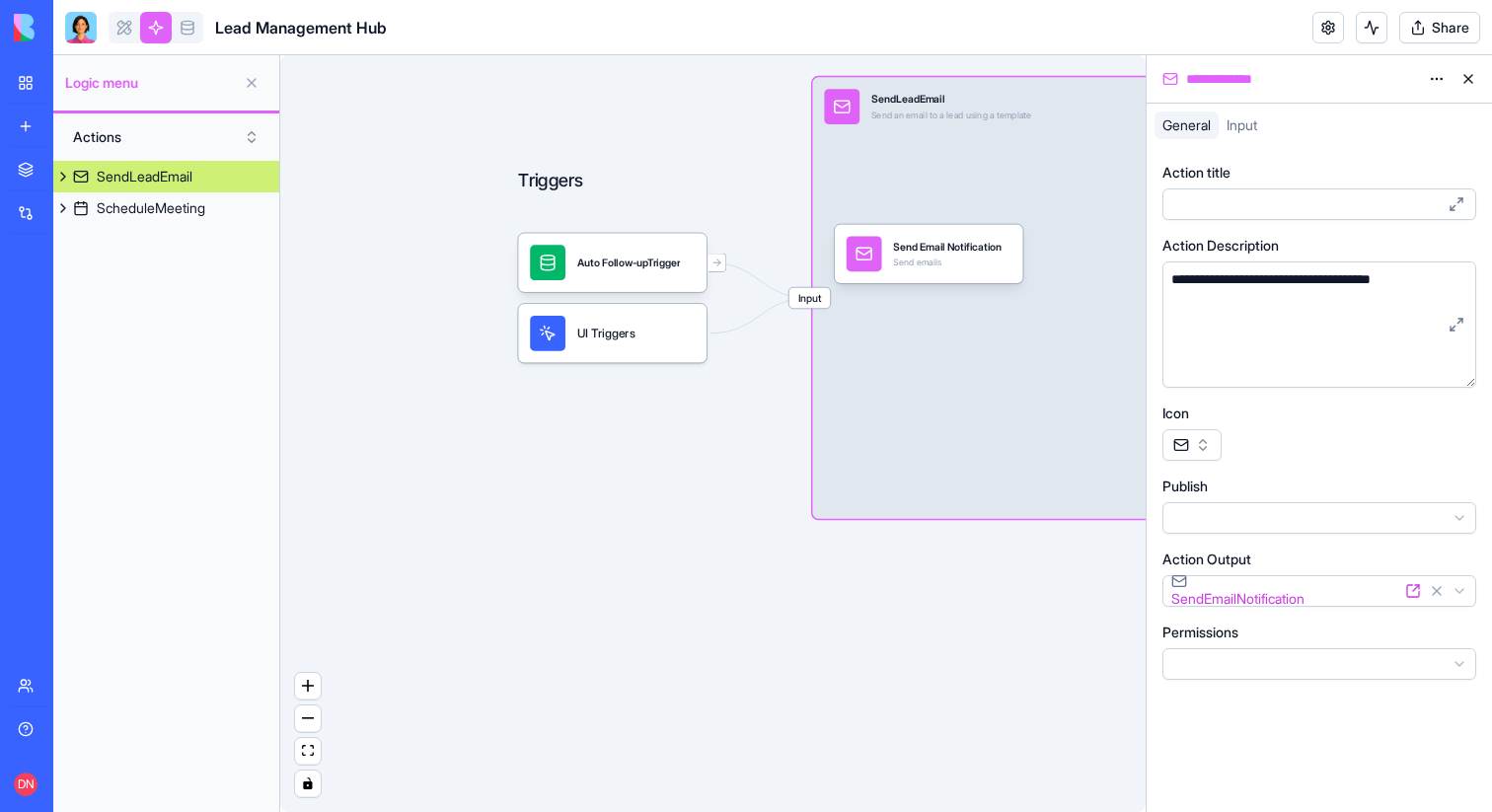 click on "Input" at bounding box center (1241, 125) 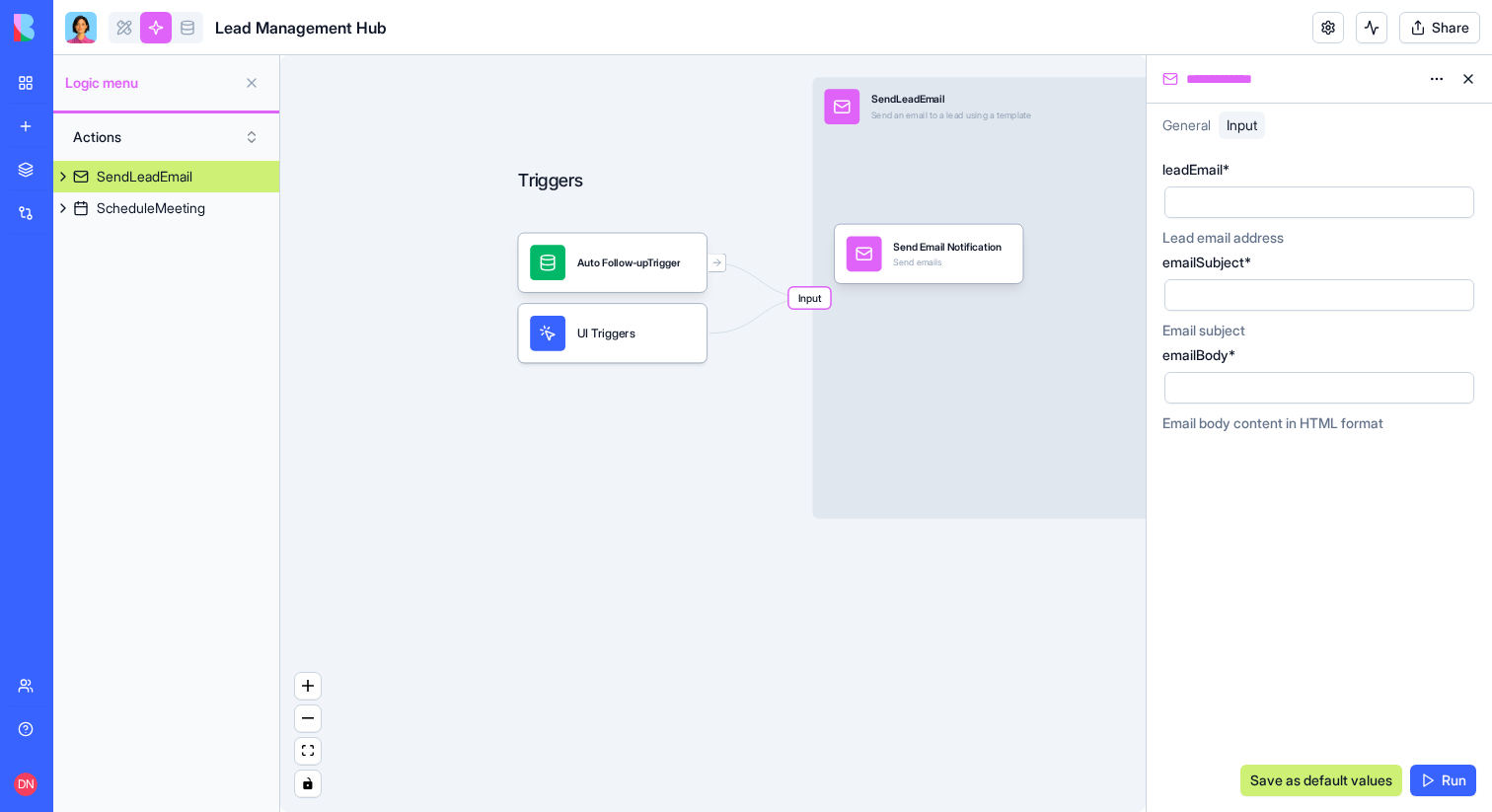 click on "General" at bounding box center (1186, 124) 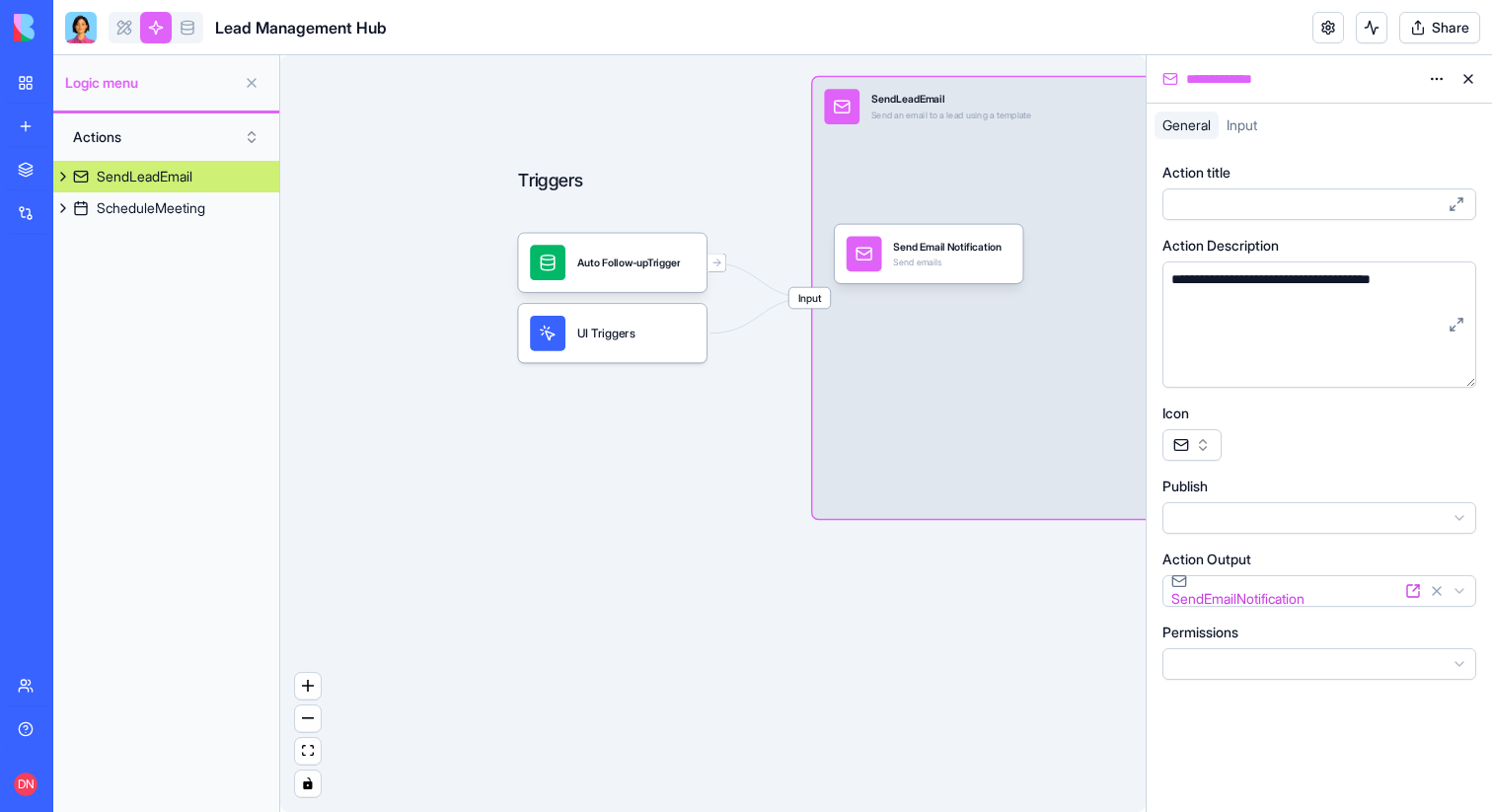 click on "Input" at bounding box center [1241, 124] 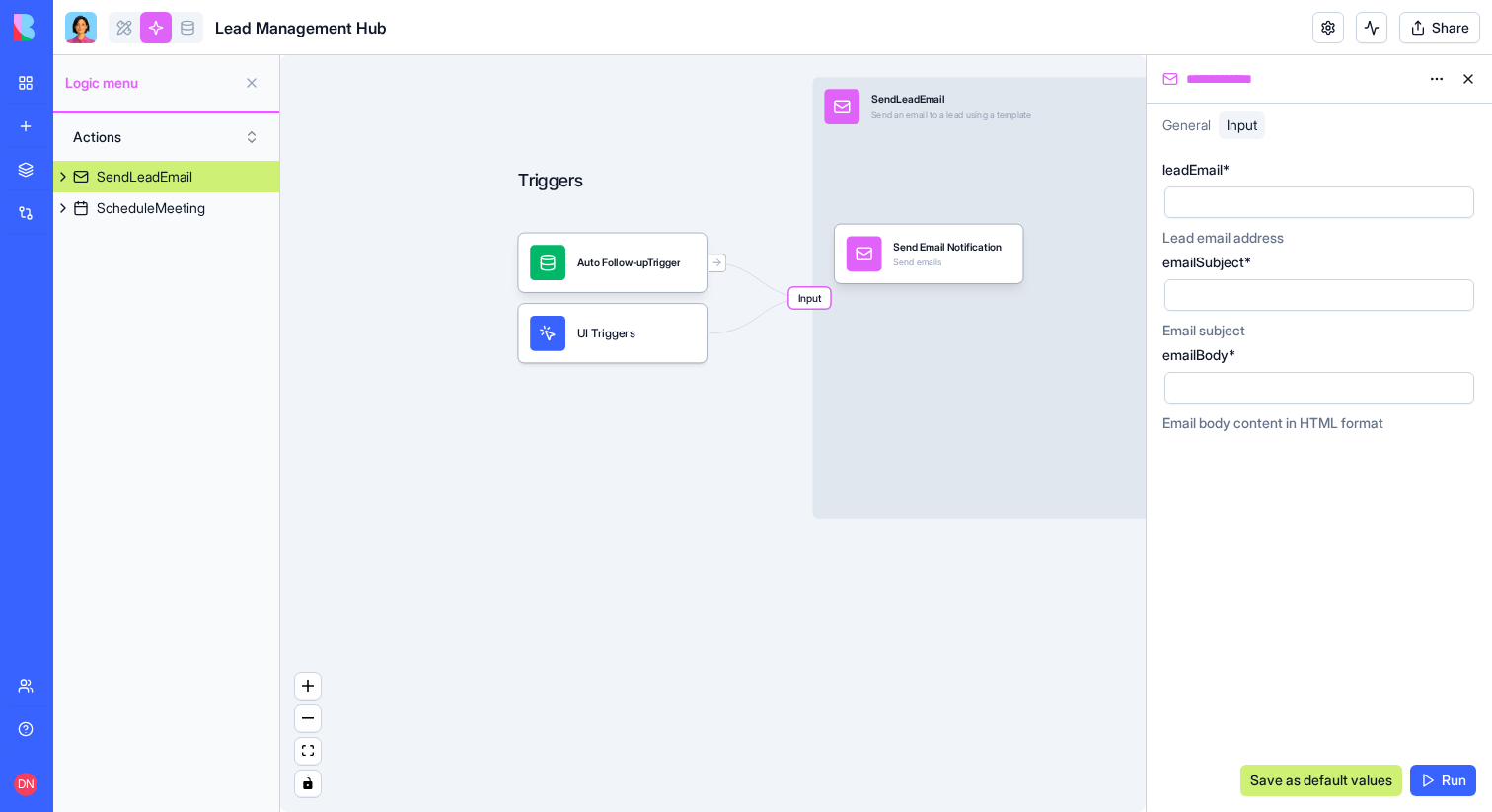 click on "General" at bounding box center [1186, 124] 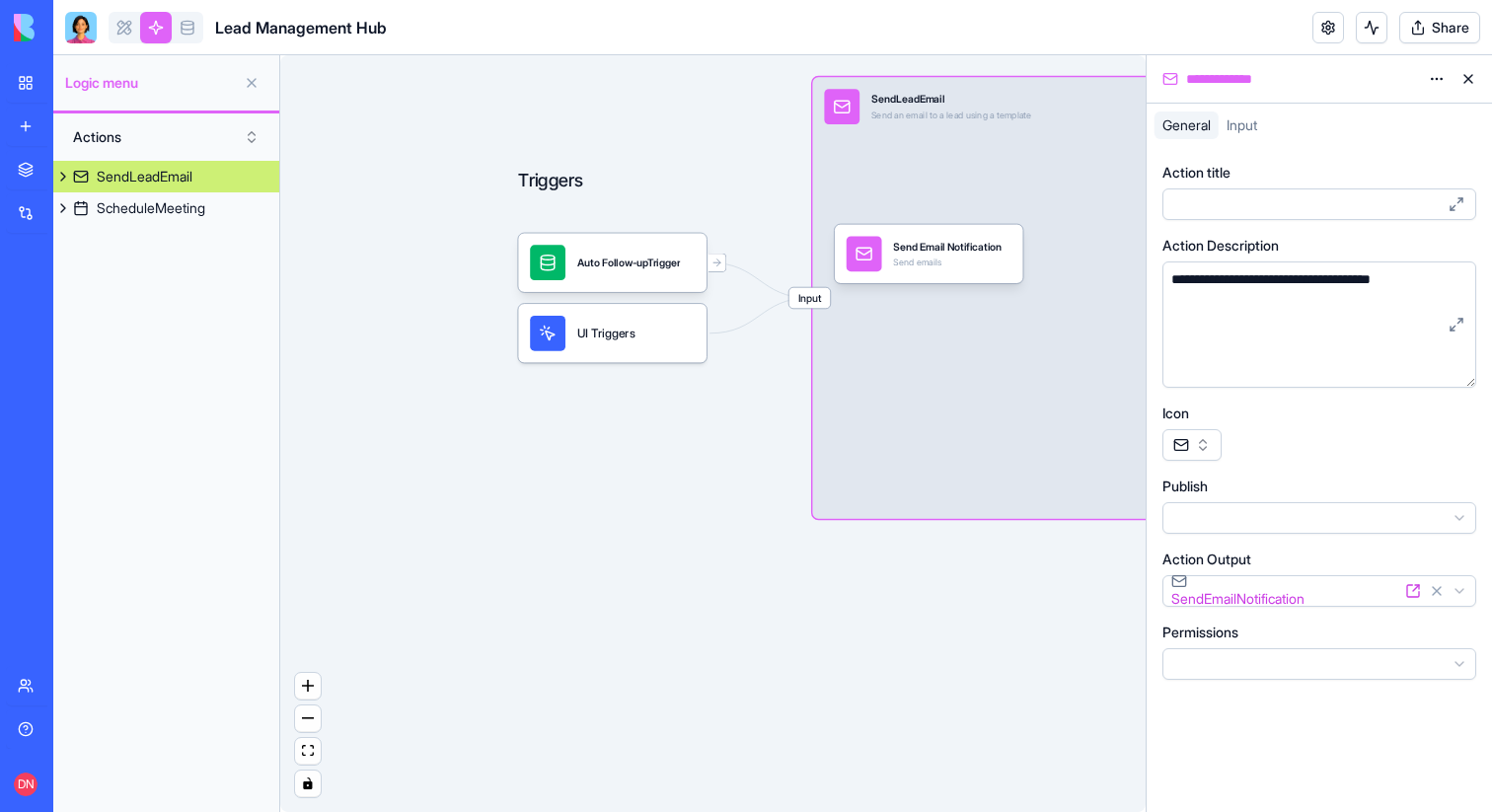 click on "Input" at bounding box center (1241, 124) 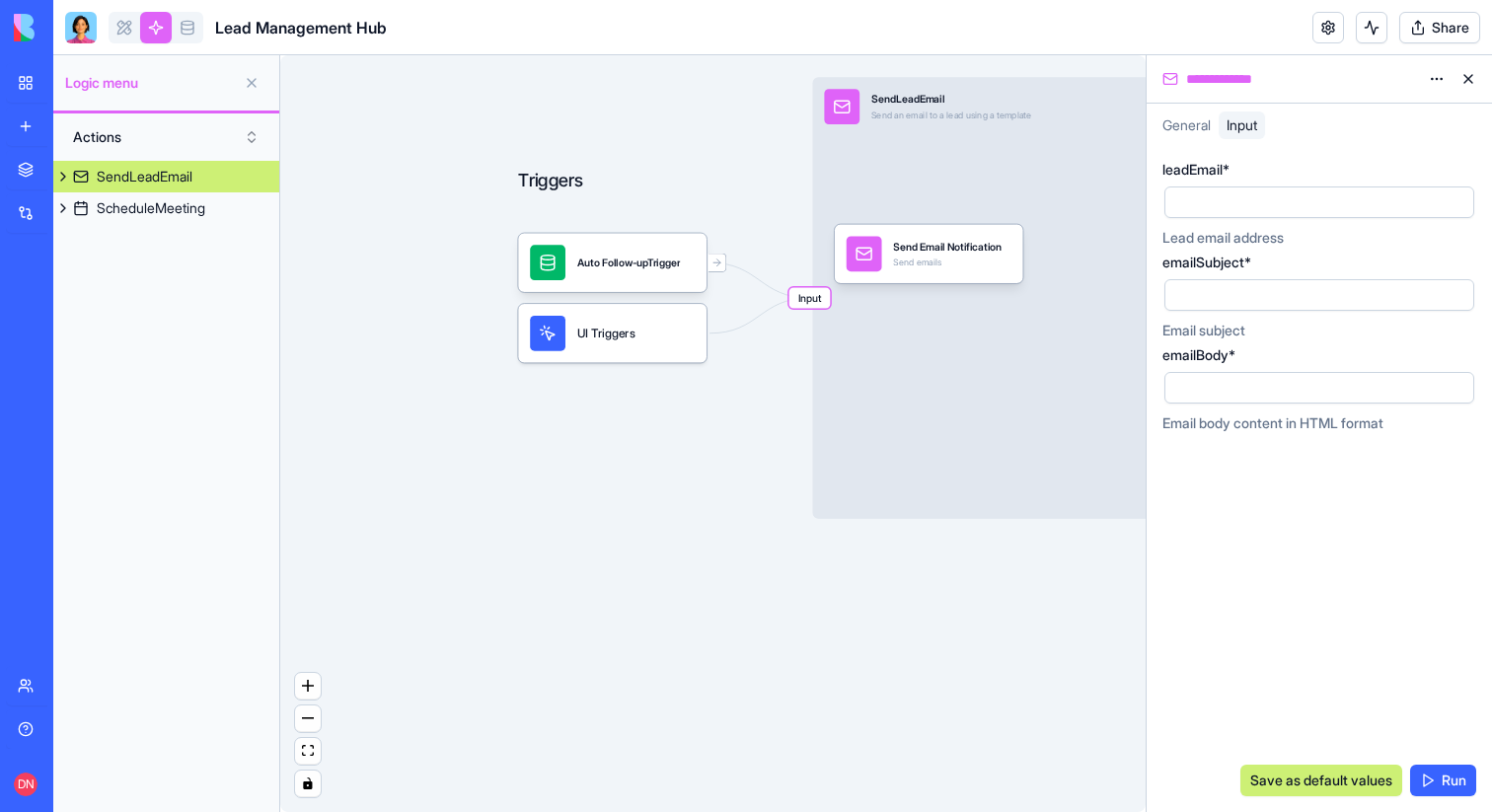 click on "General" at bounding box center [1186, 124] 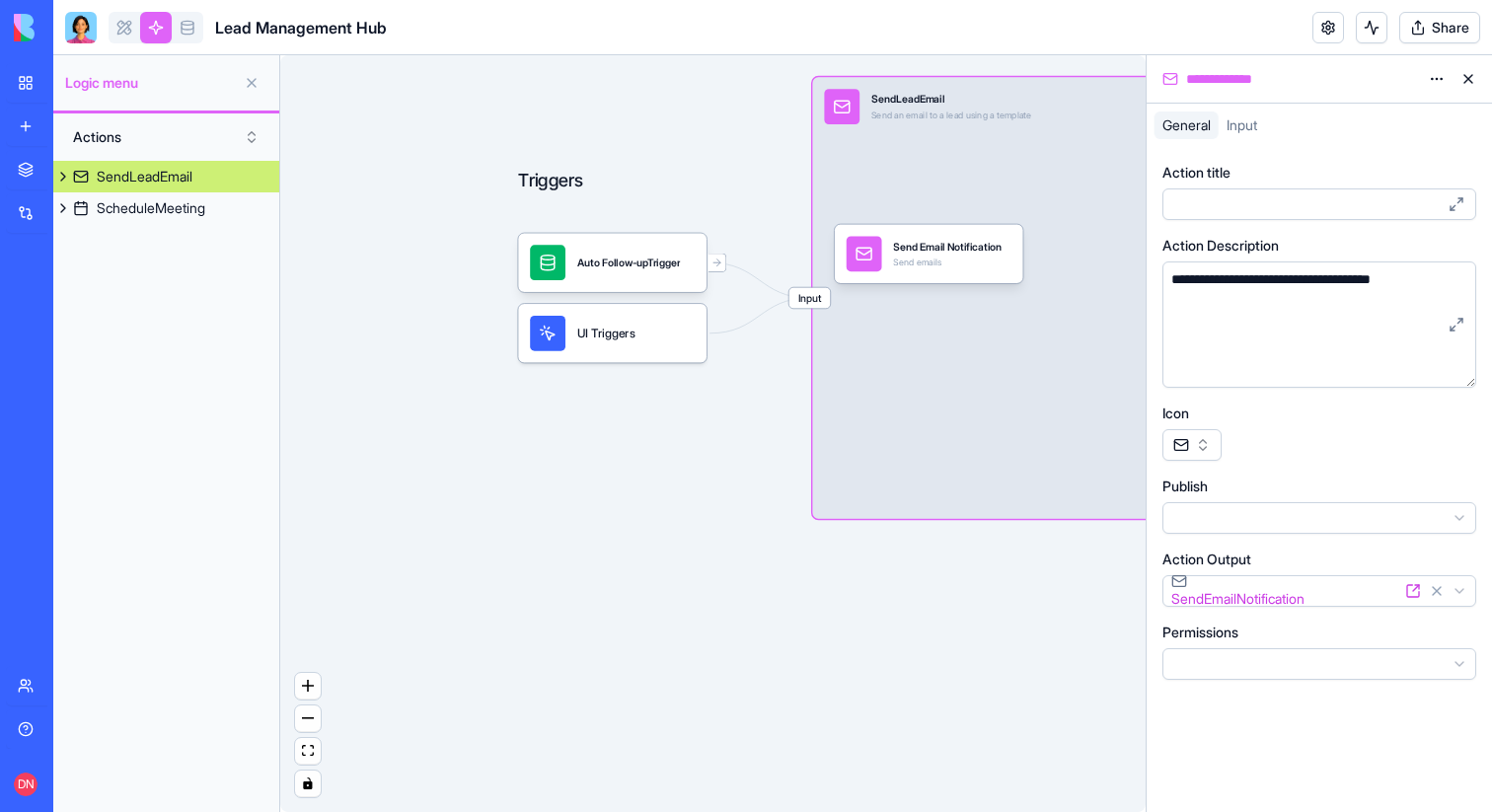 click on "Input" at bounding box center [1241, 124] 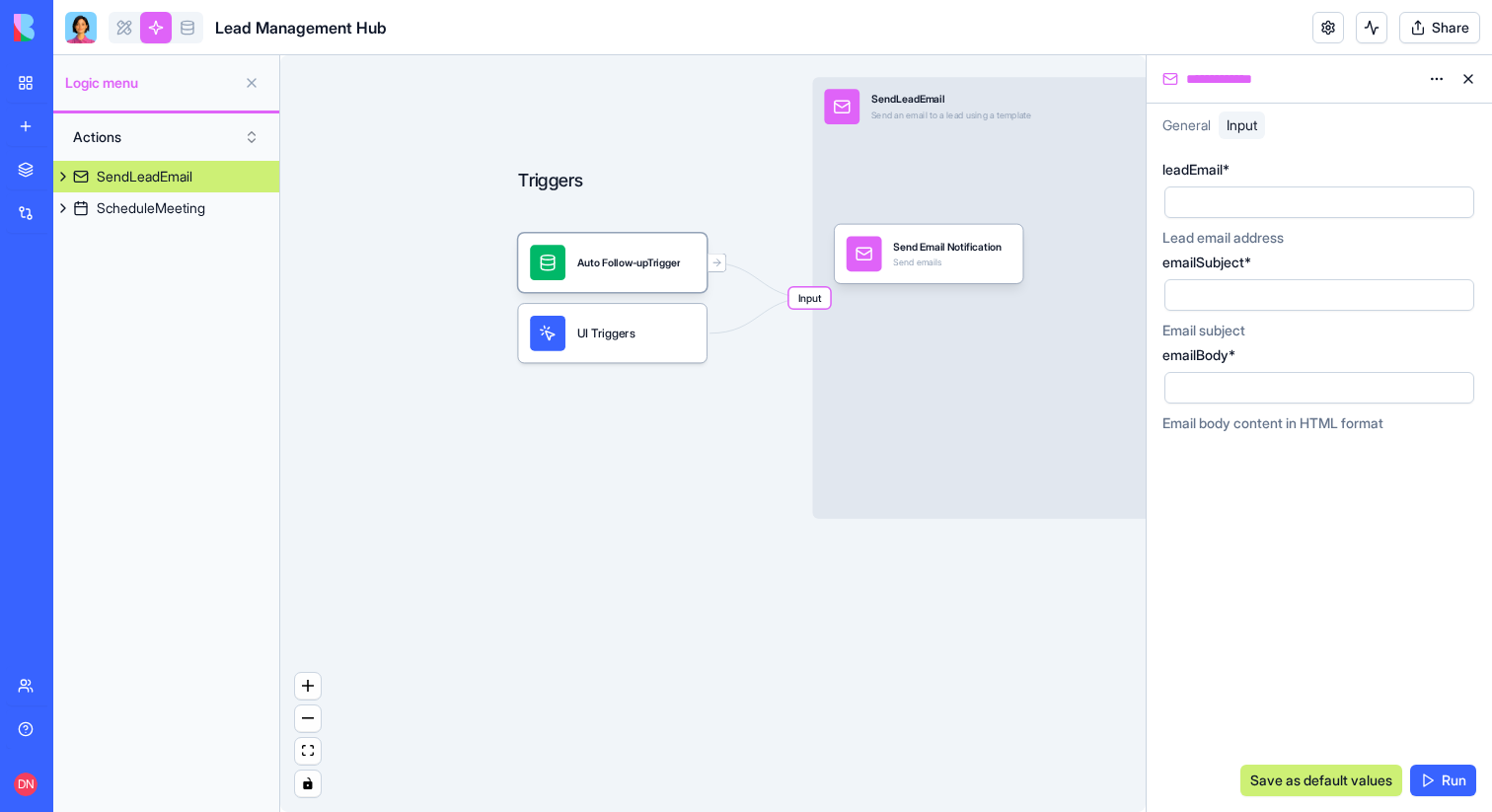 click on "Auto Follow-upTrigger" at bounding box center (629, 262) 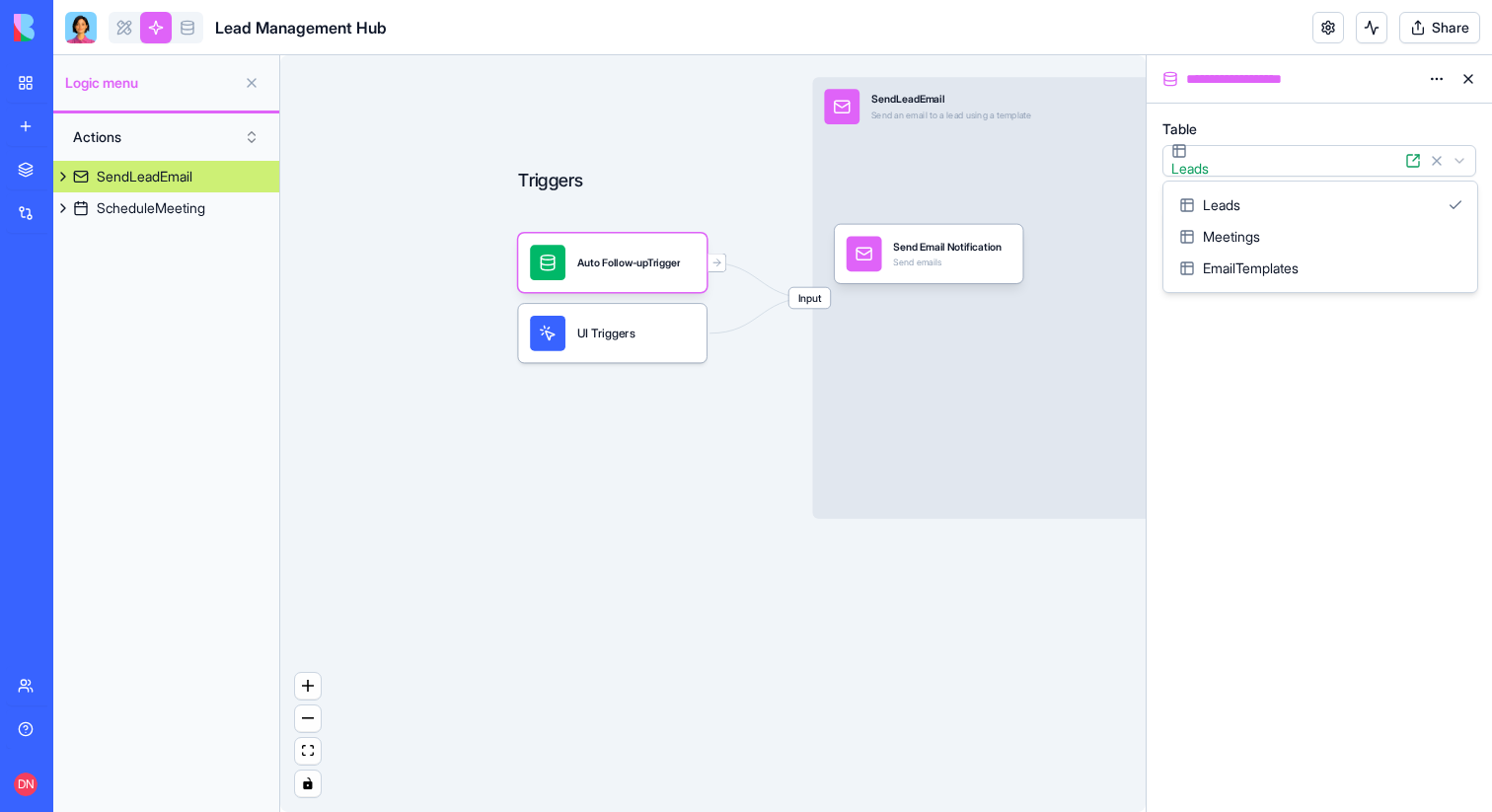 click on "**********" at bounding box center [746, 406] 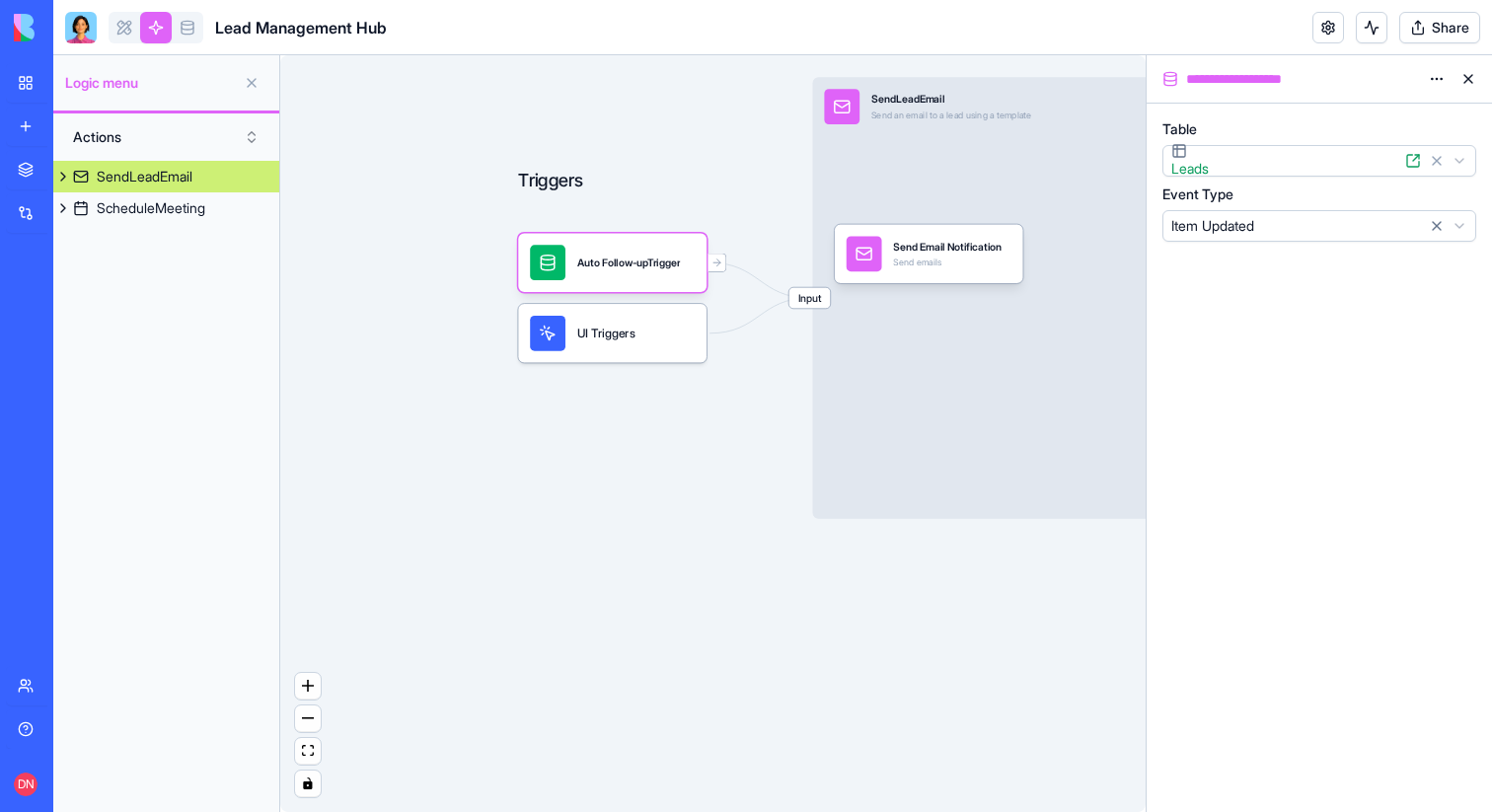 click on "**********" at bounding box center [746, 406] 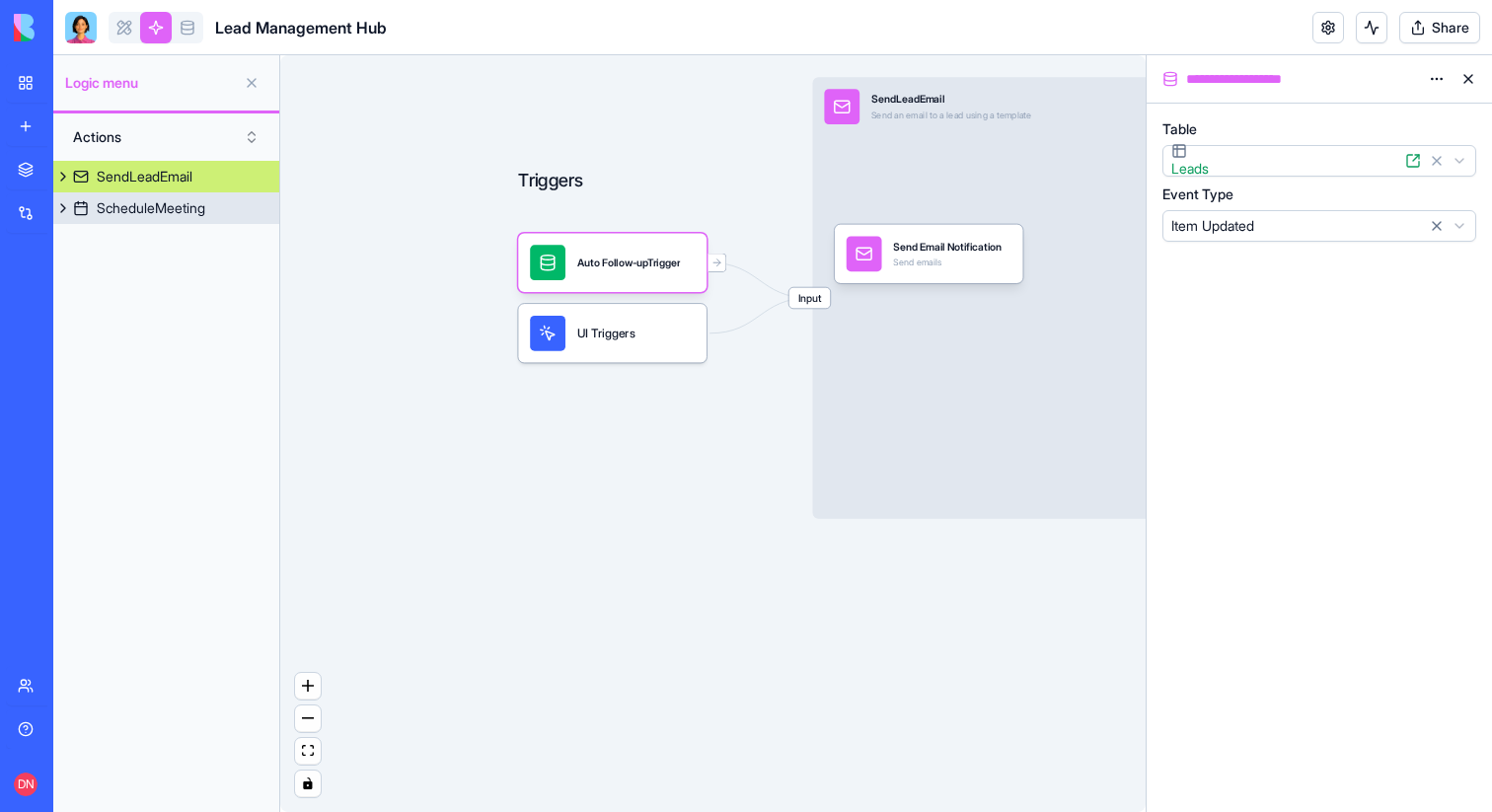 type 